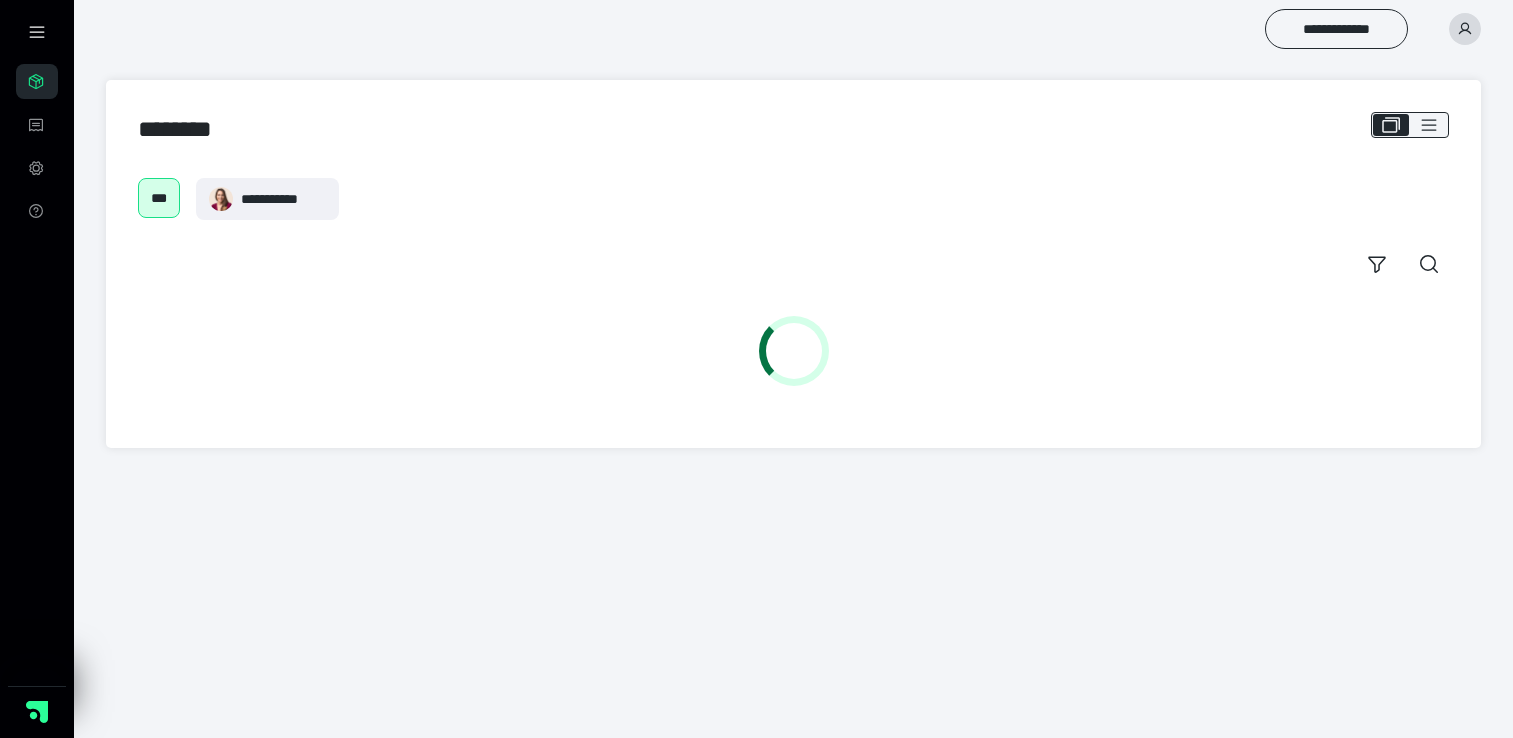 scroll, scrollTop: 0, scrollLeft: 0, axis: both 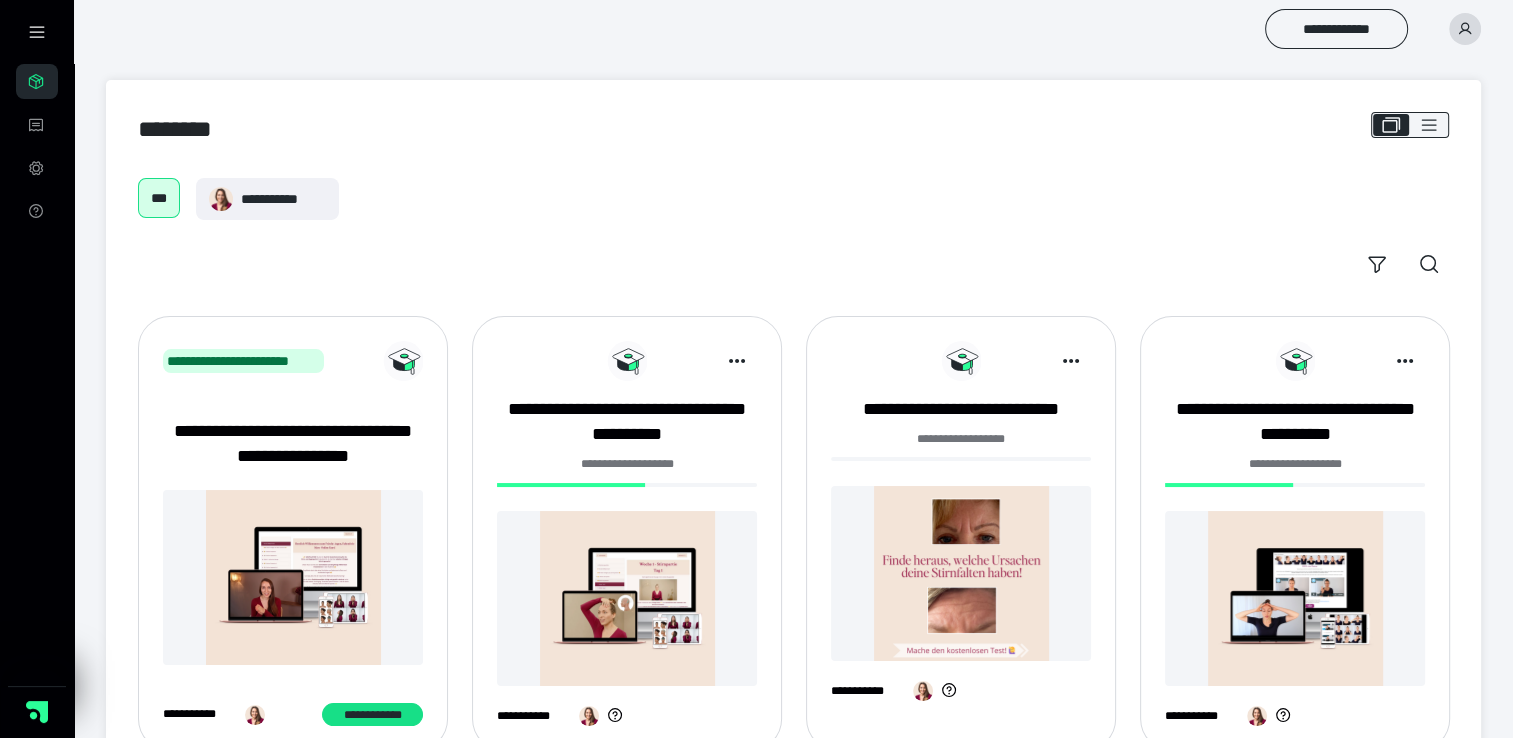 click at bounding box center (627, 598) 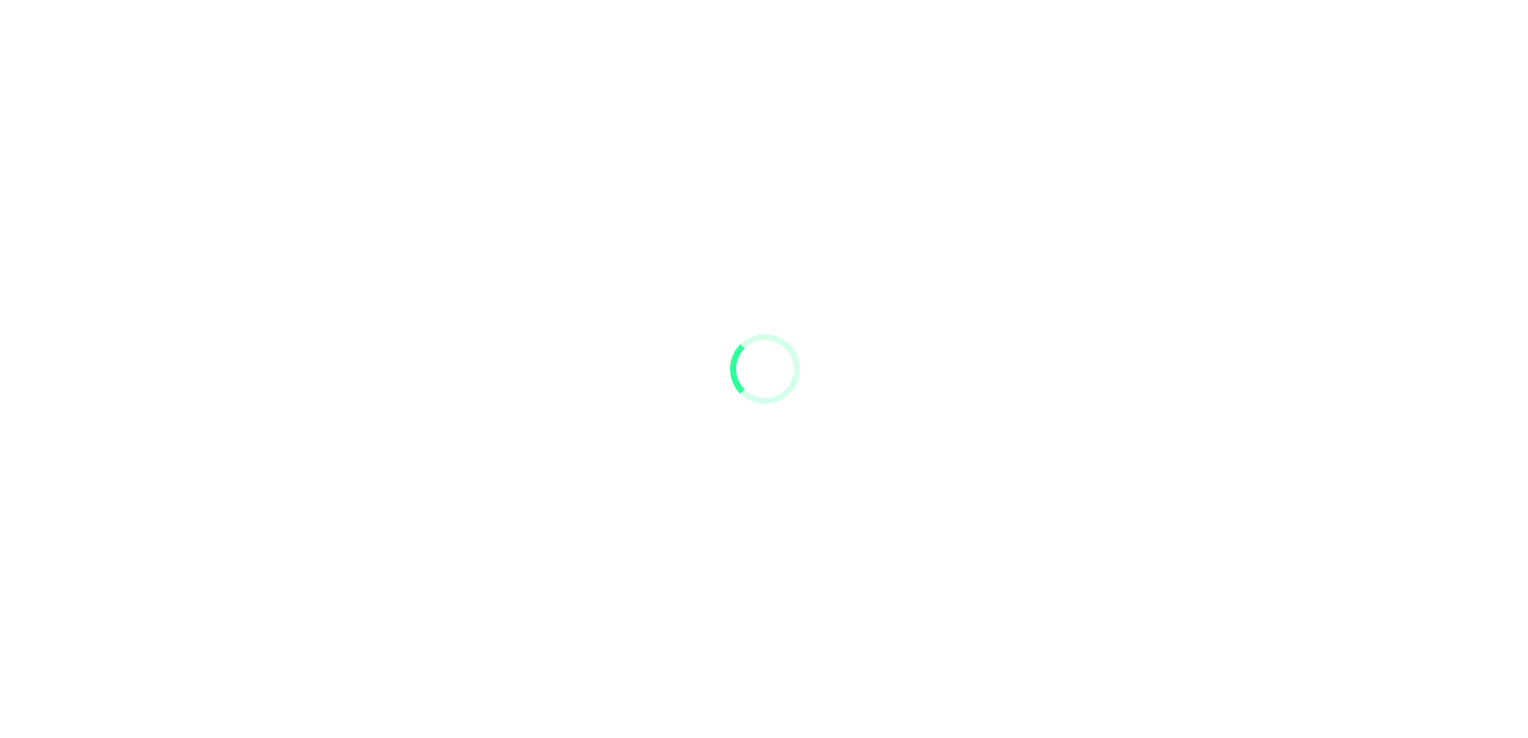 scroll, scrollTop: 0, scrollLeft: 0, axis: both 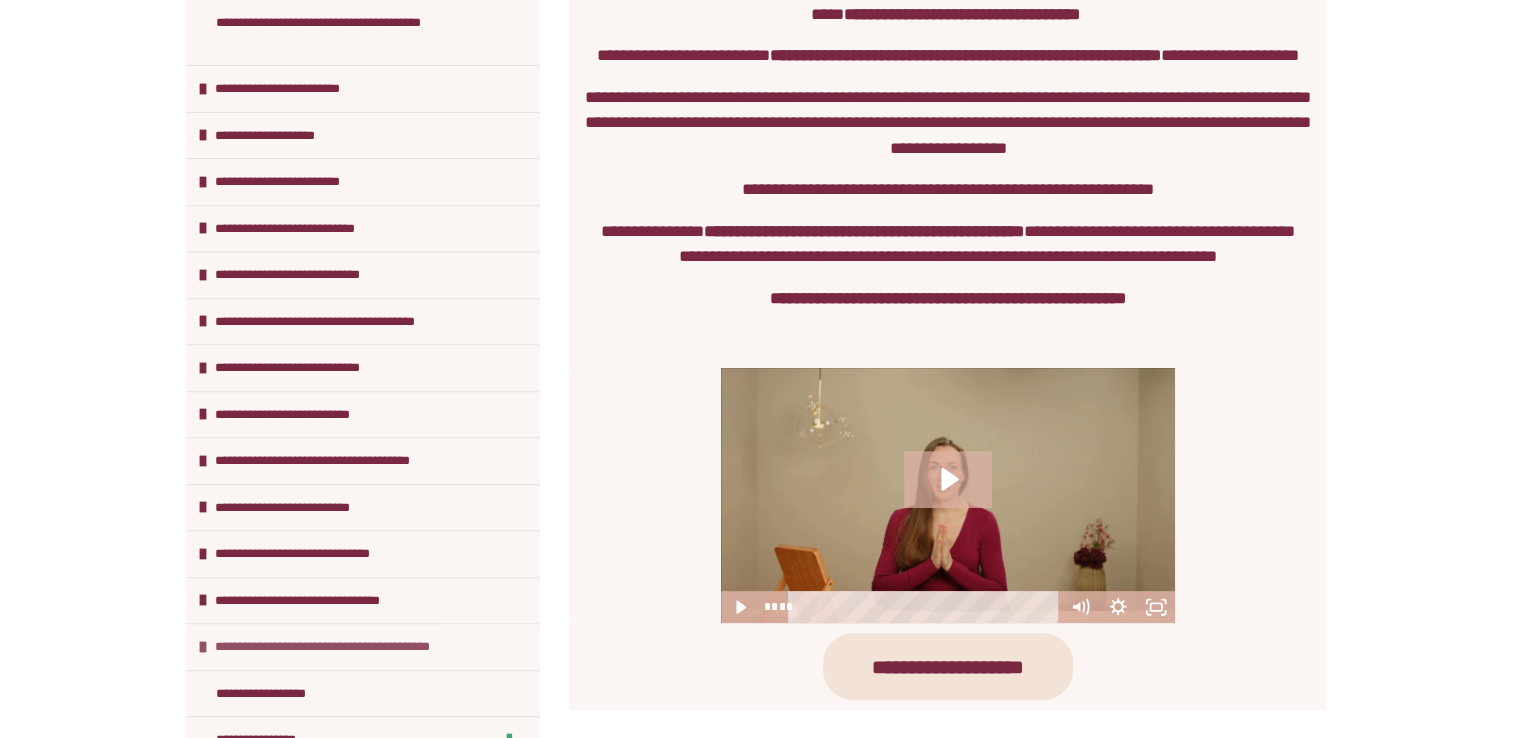 click on "**********" at bounding box center (340, 647) 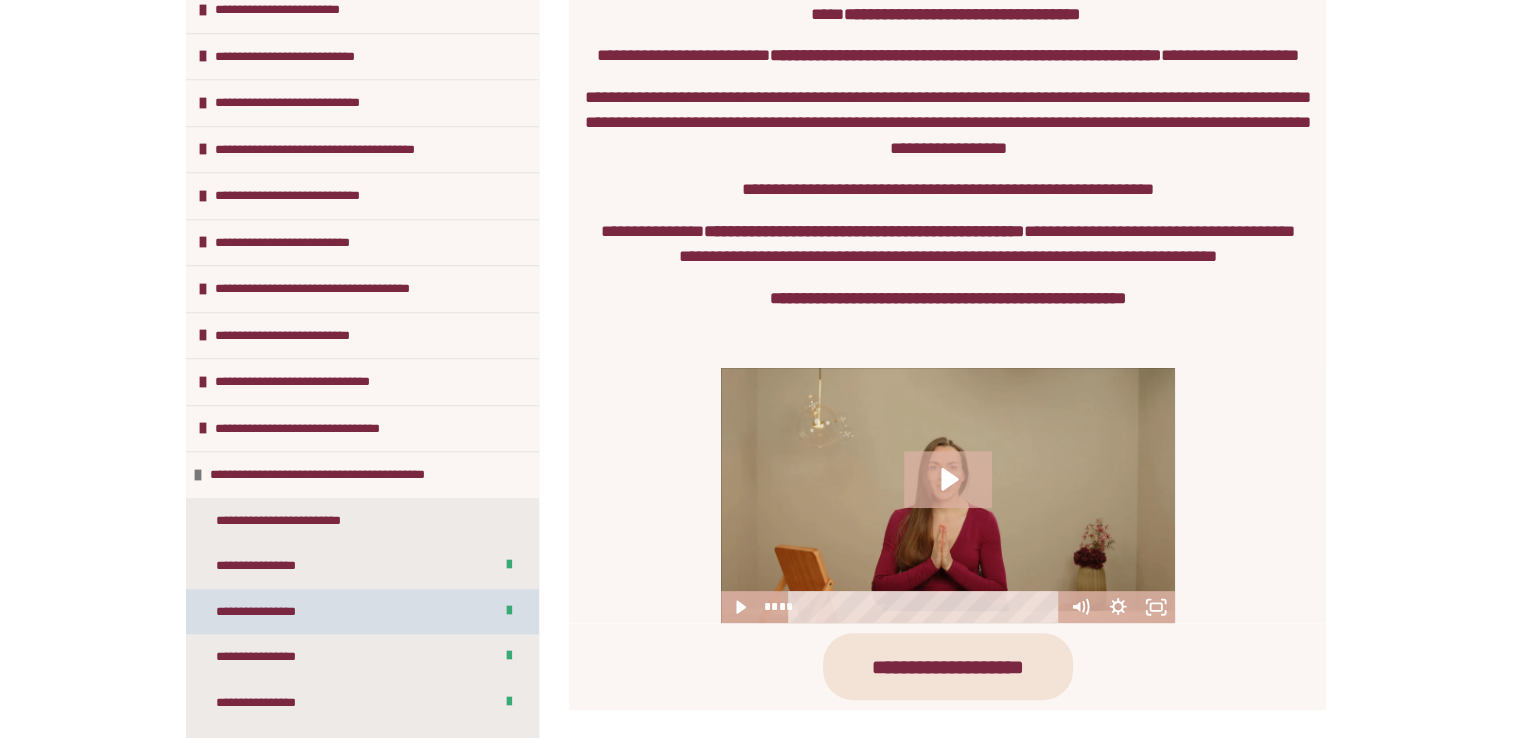 scroll, scrollTop: 932, scrollLeft: 0, axis: vertical 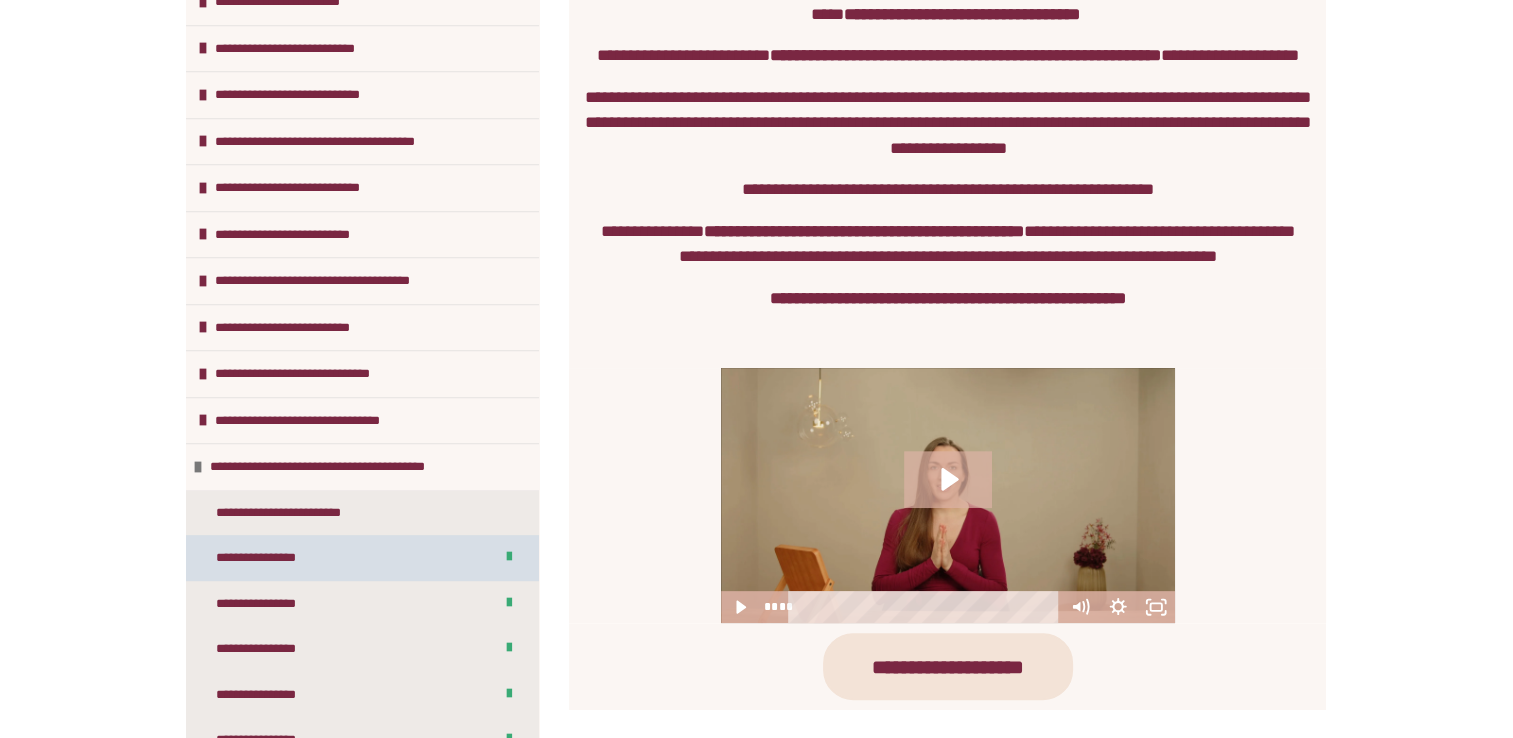 click on "**********" at bounding box center [362, 558] 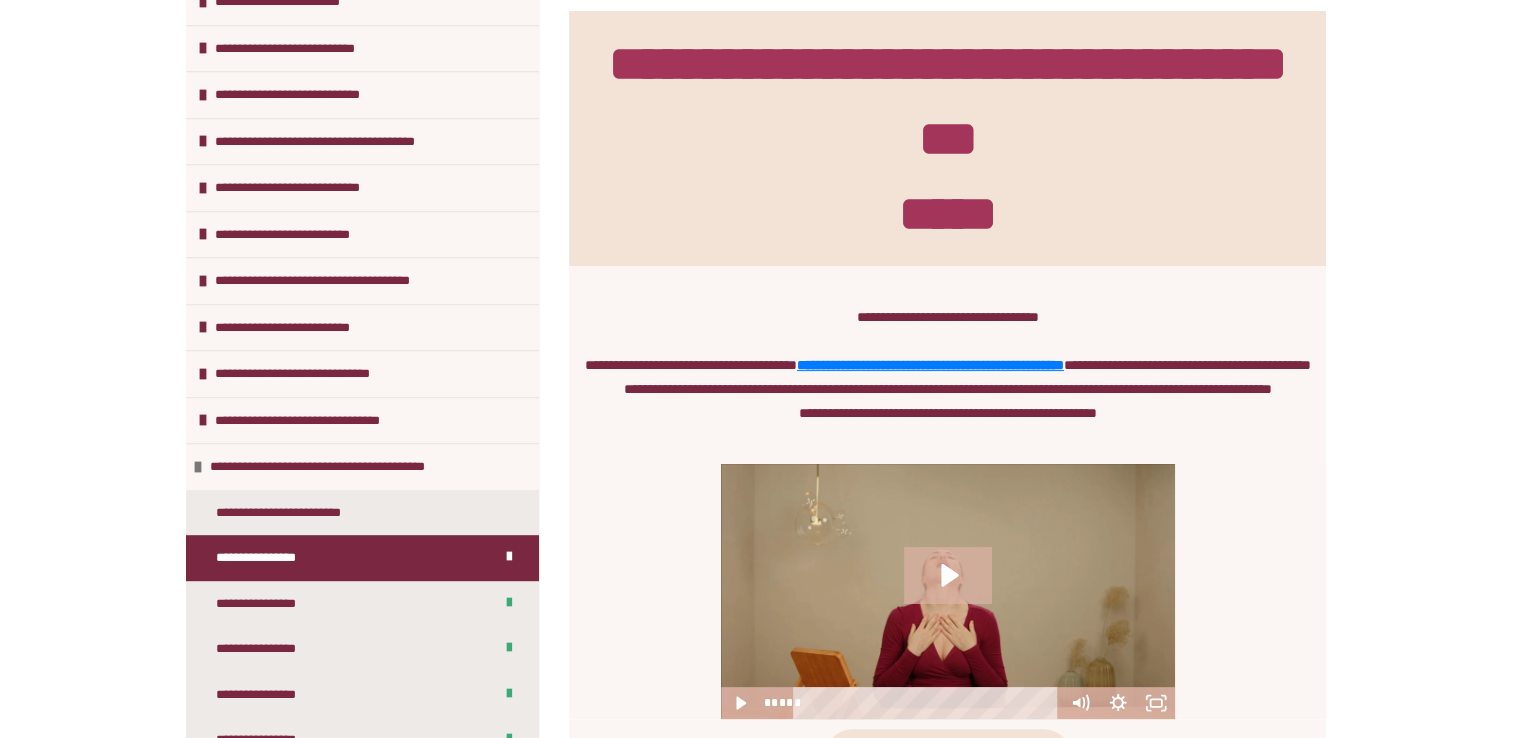 click at bounding box center (948, 591) 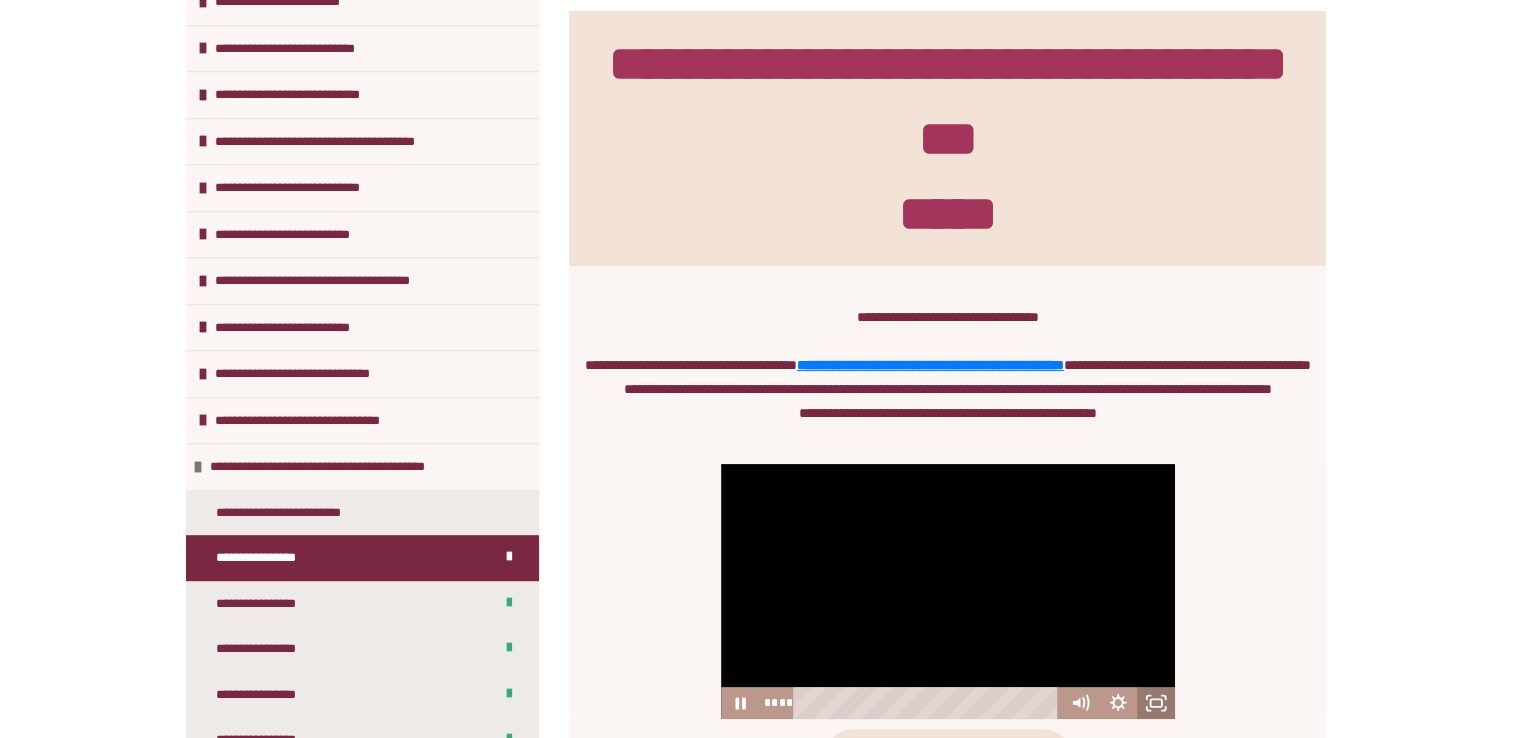 click 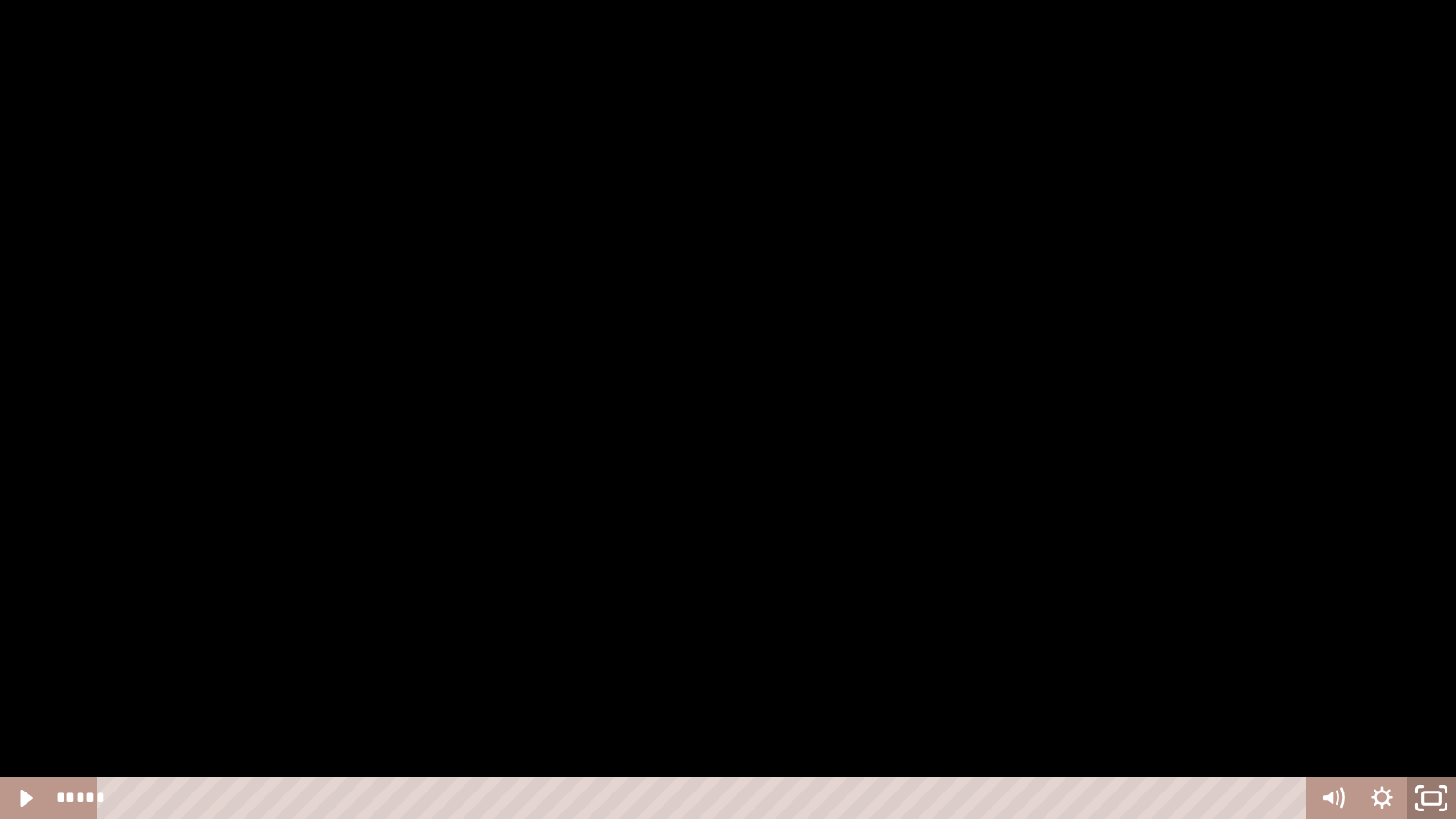click 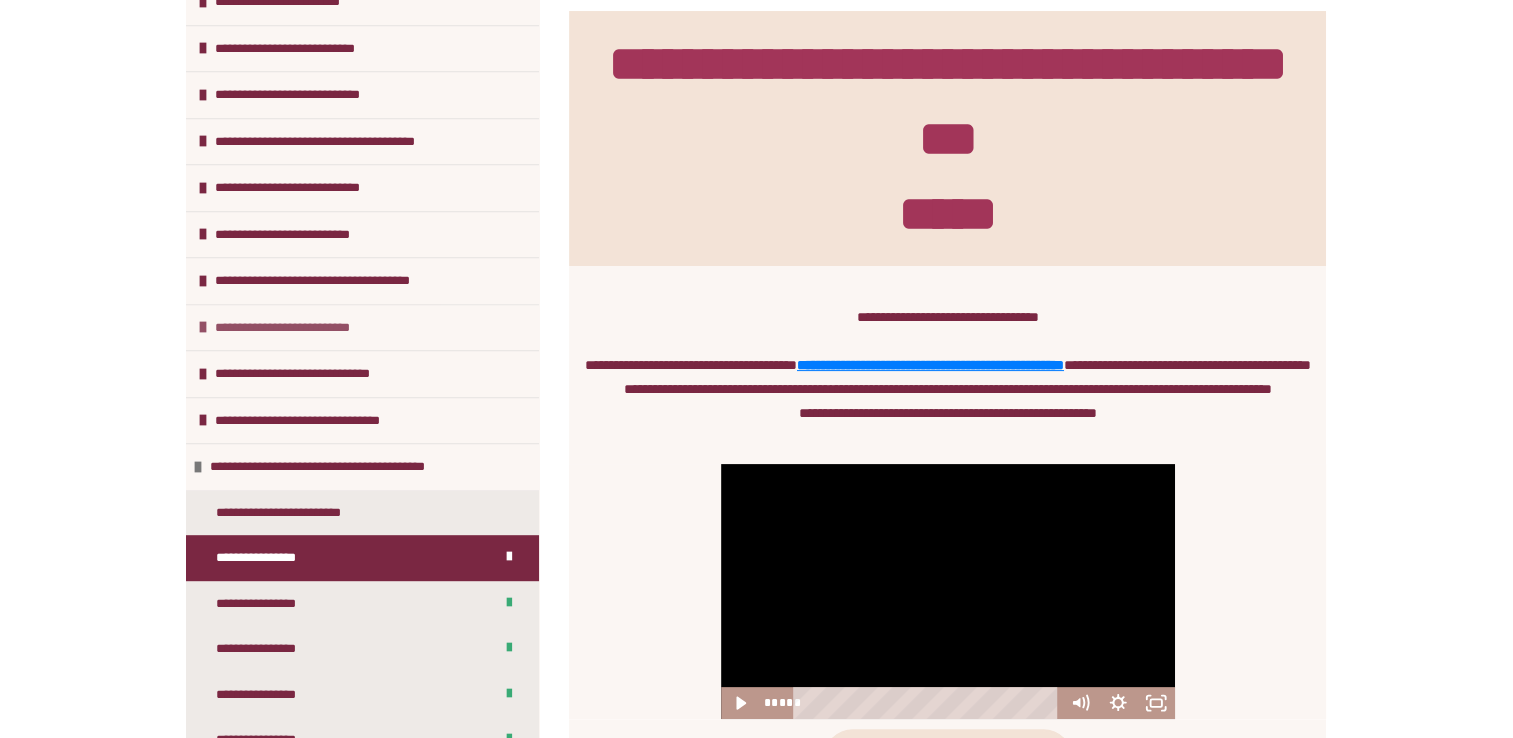 click on "**********" at bounding box center (303, 328) 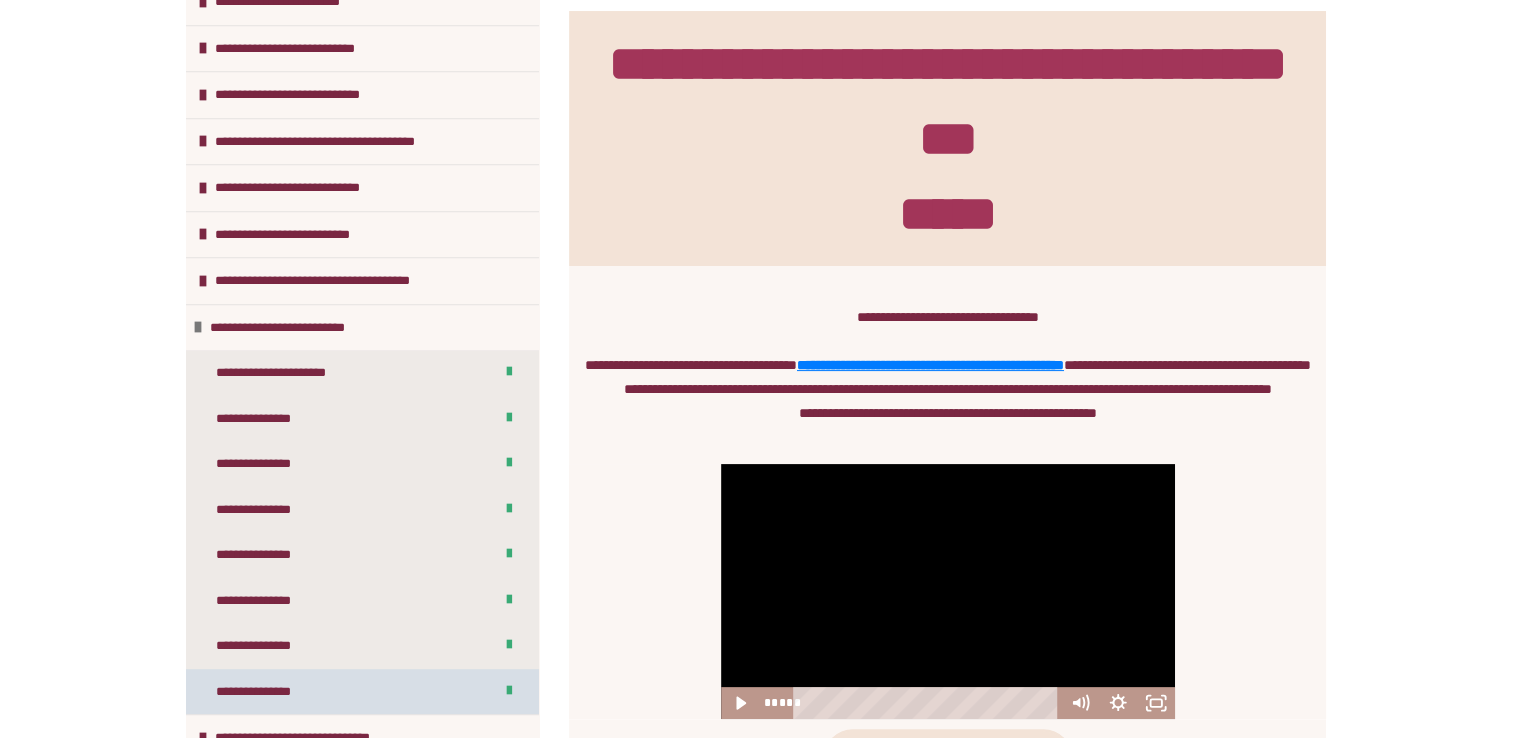click on "**********" at bounding box center [263, 692] 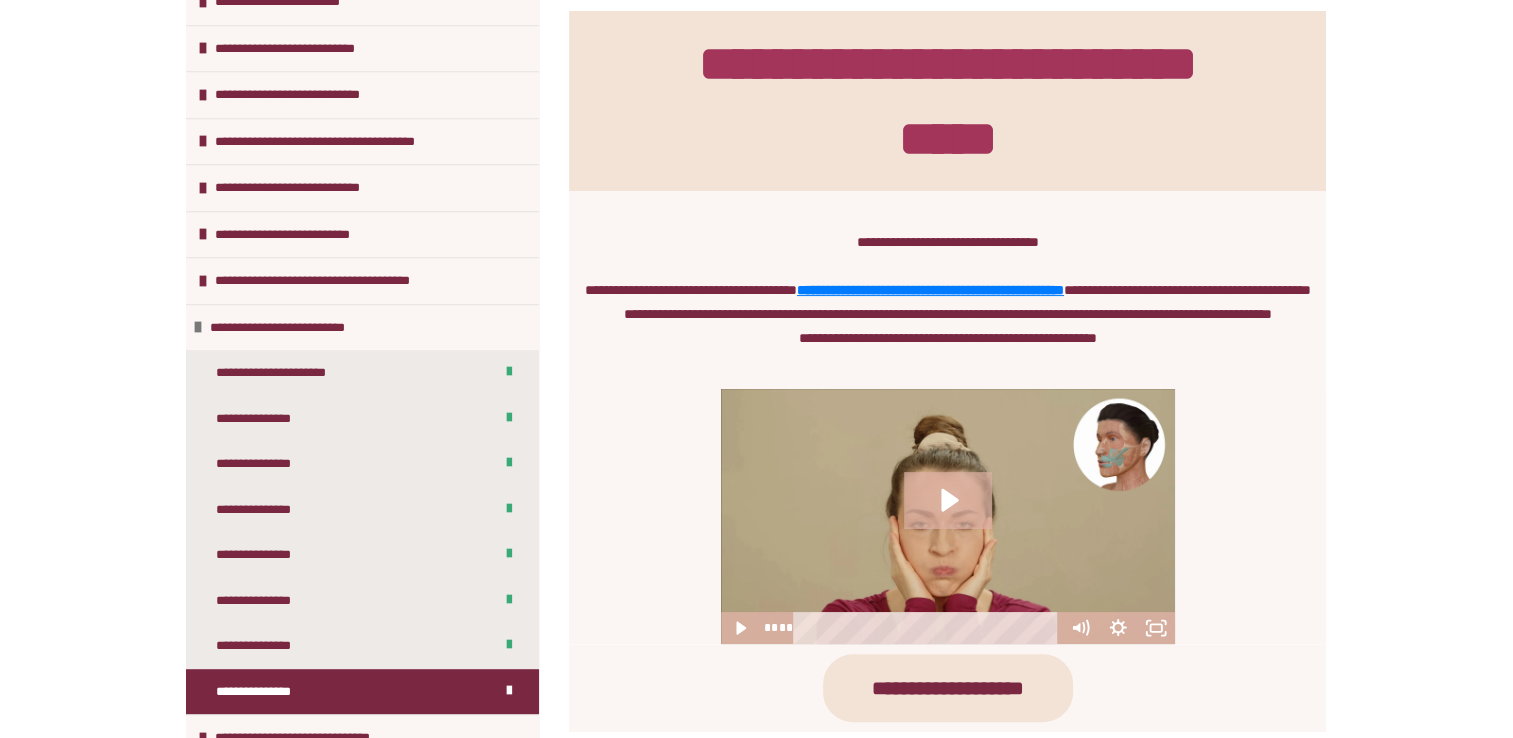 click at bounding box center (948, 516) 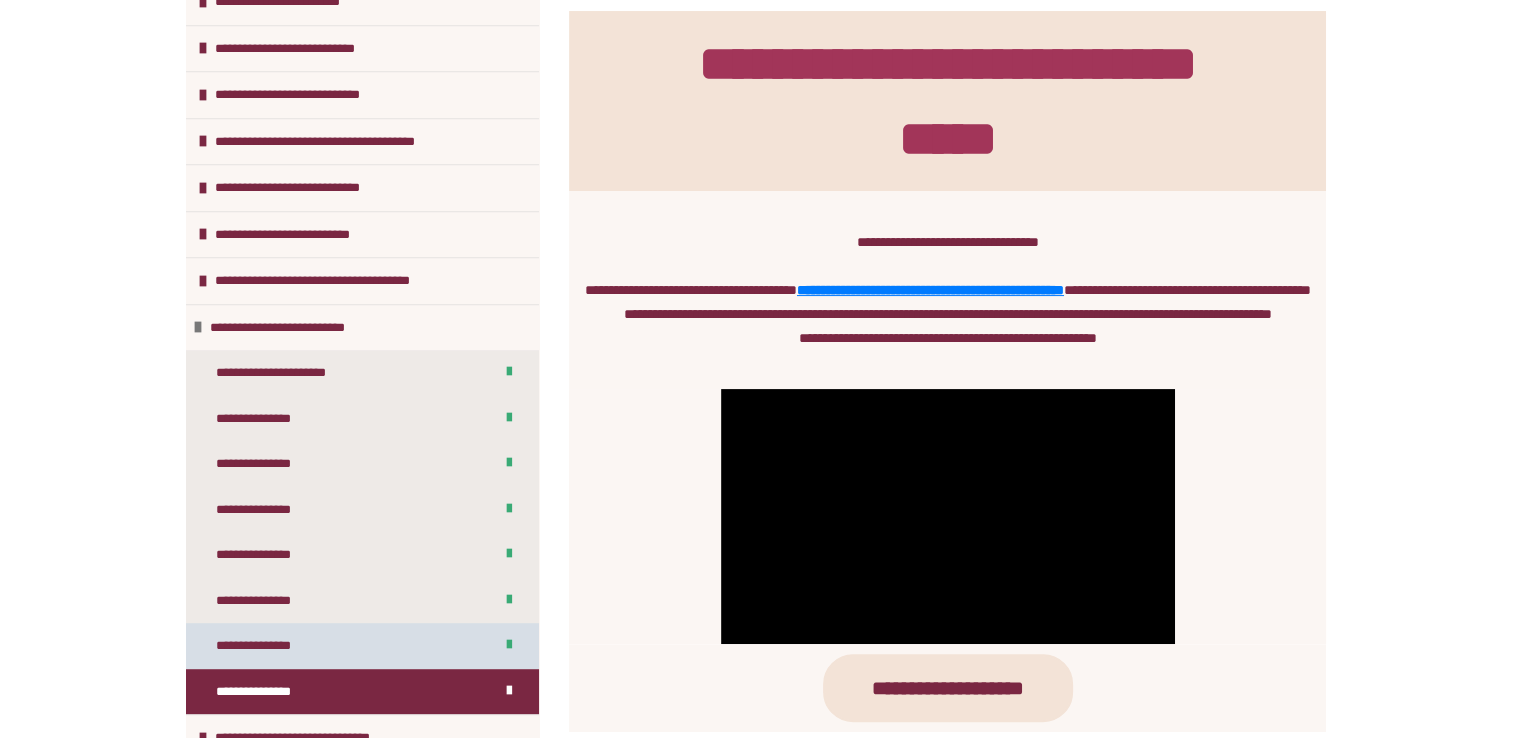click on "**********" at bounding box center (362, 646) 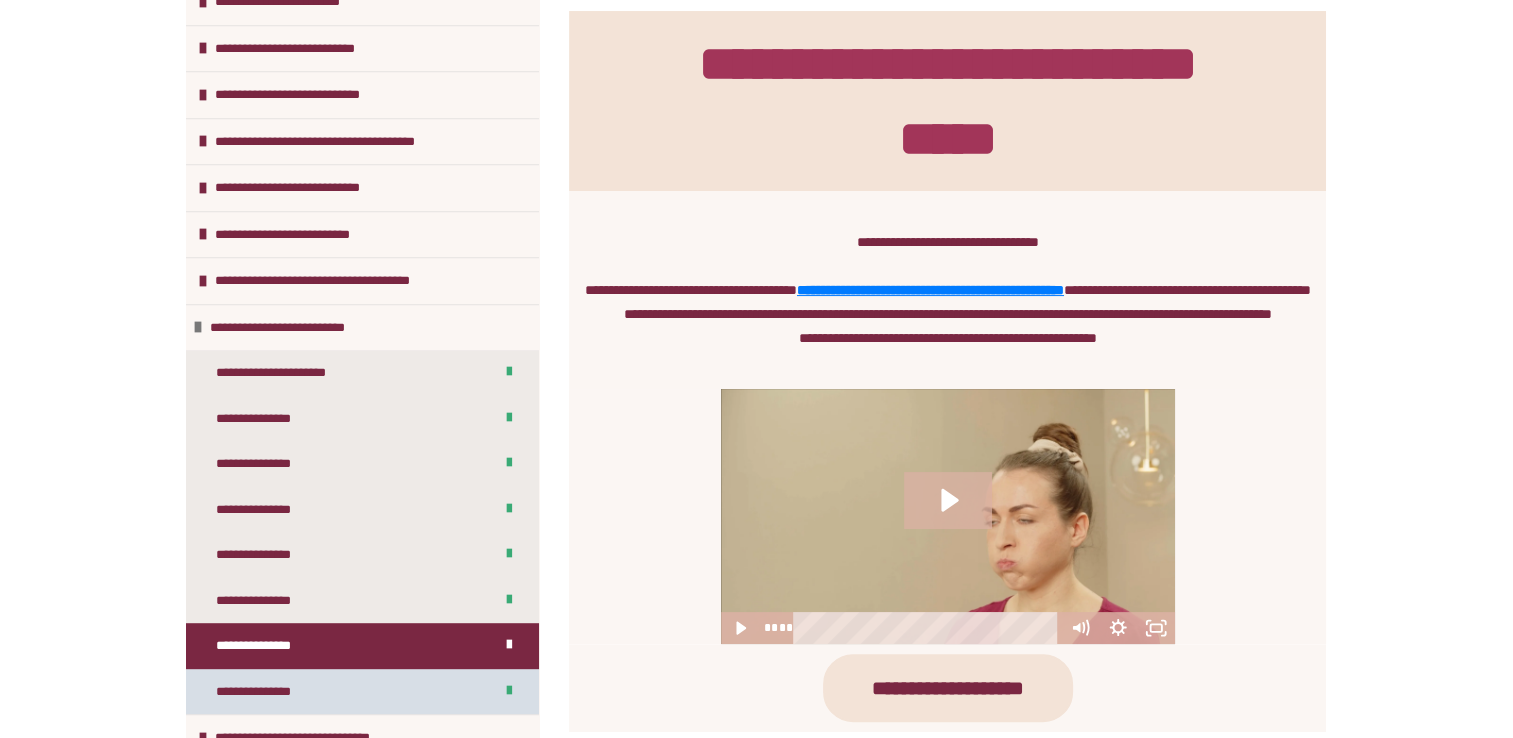 click on "**********" at bounding box center (362, 692) 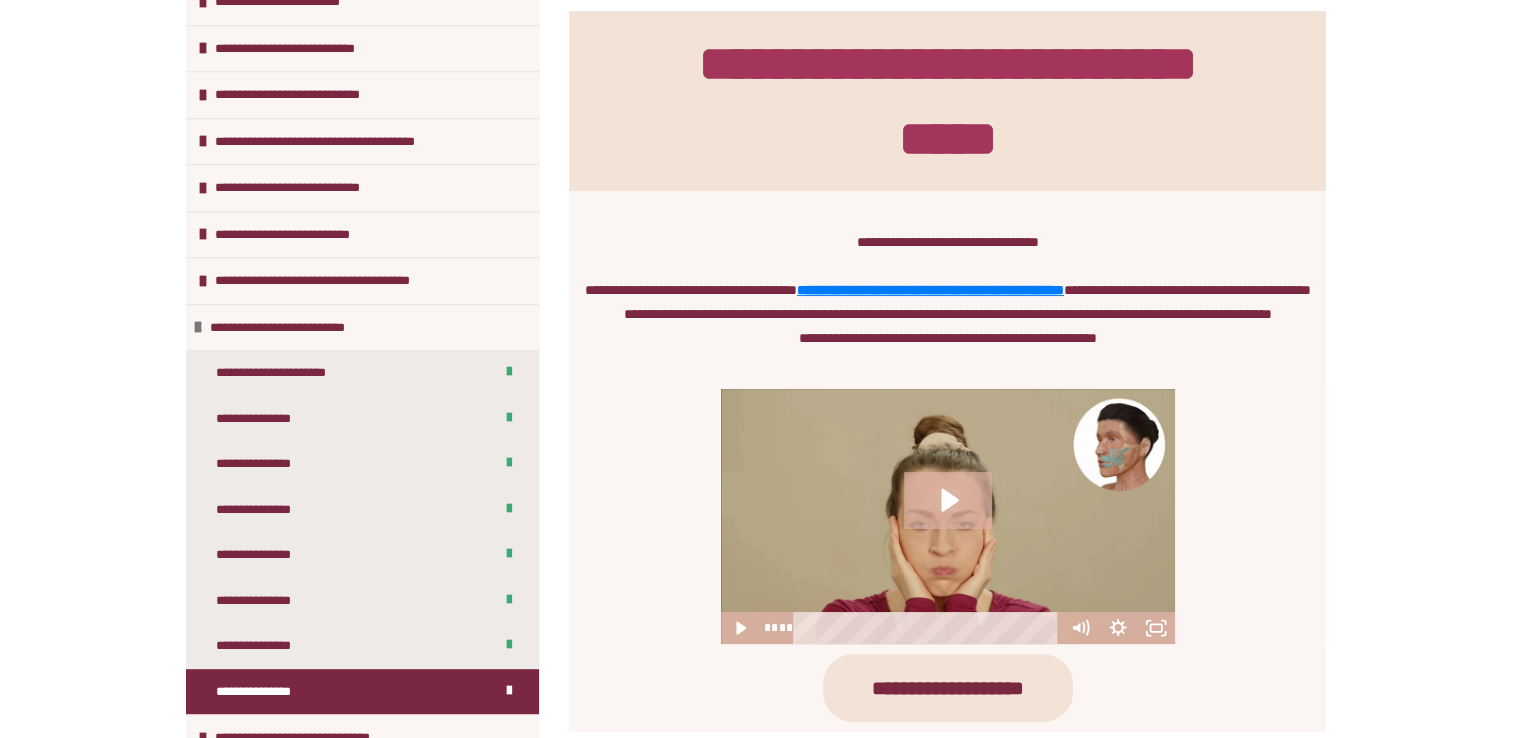 click at bounding box center (948, 516) 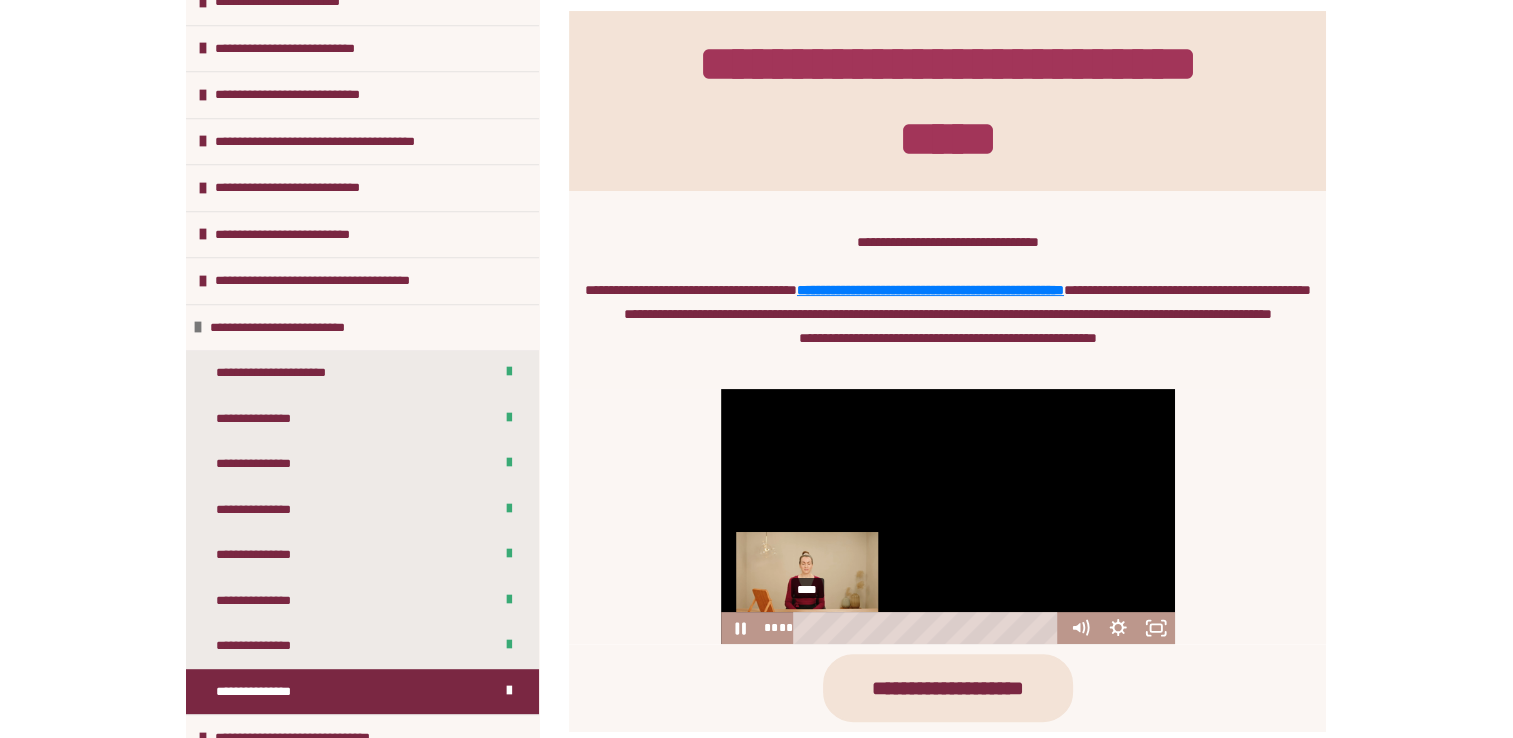 click on "****" at bounding box center [929, 628] 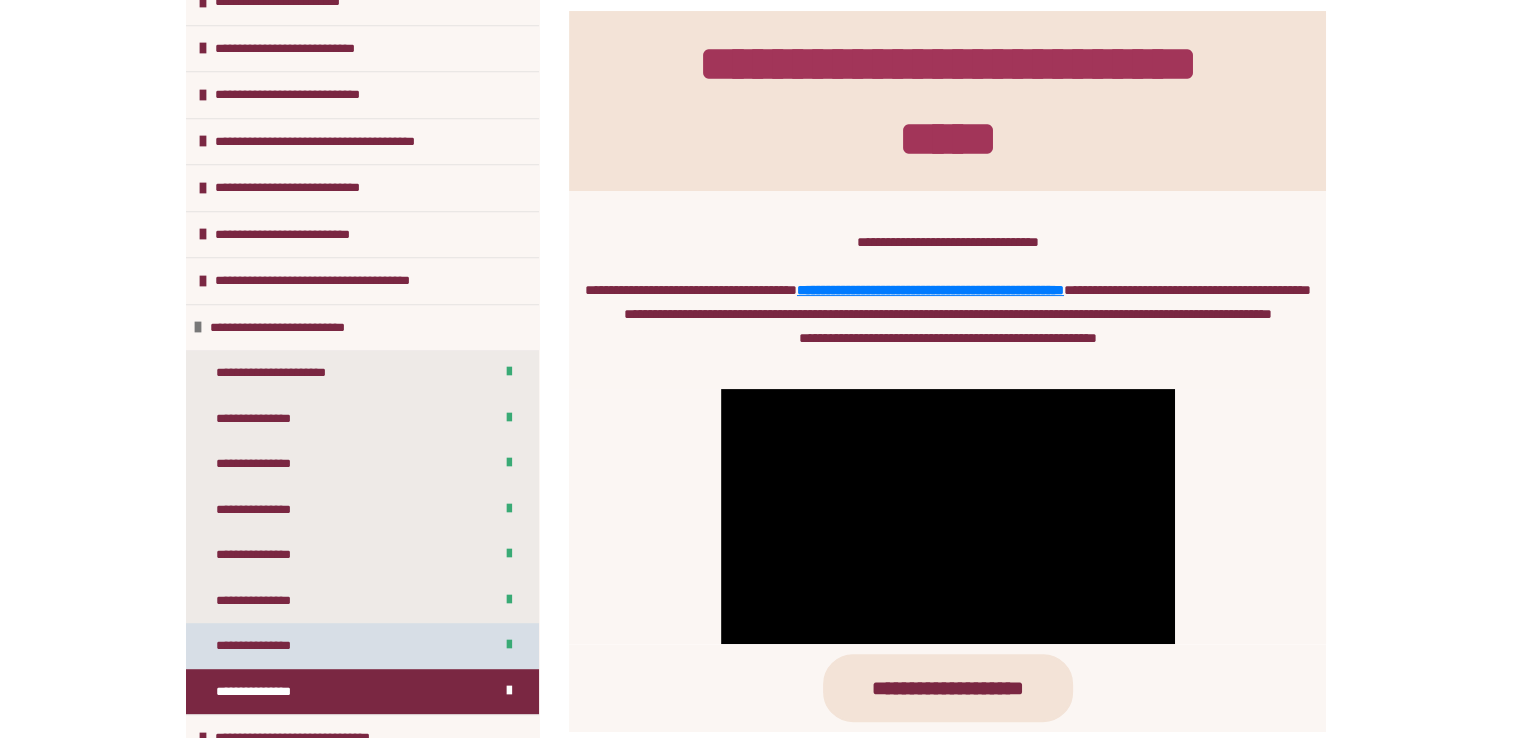 click on "**********" at bounding box center [263, 646] 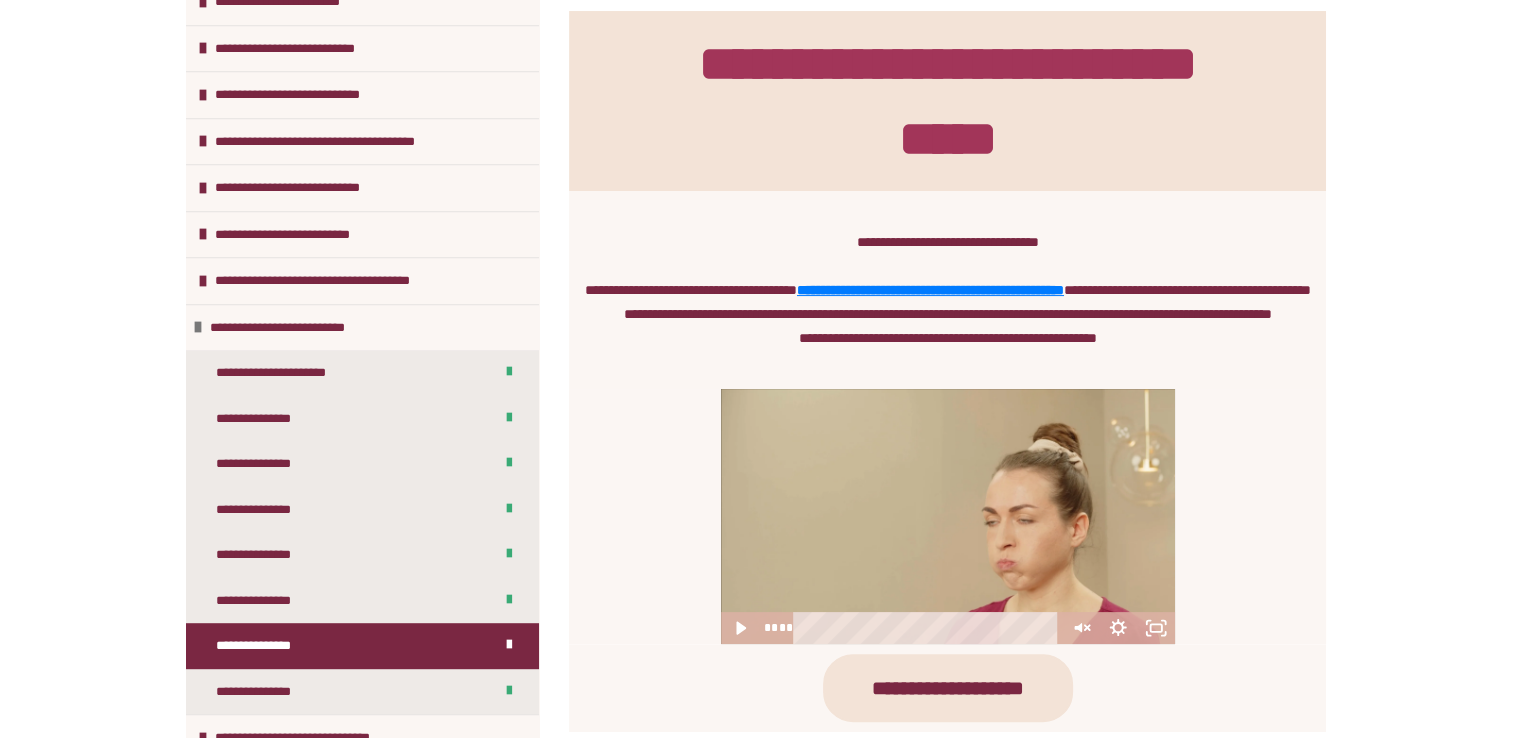click at bounding box center (948, 516) 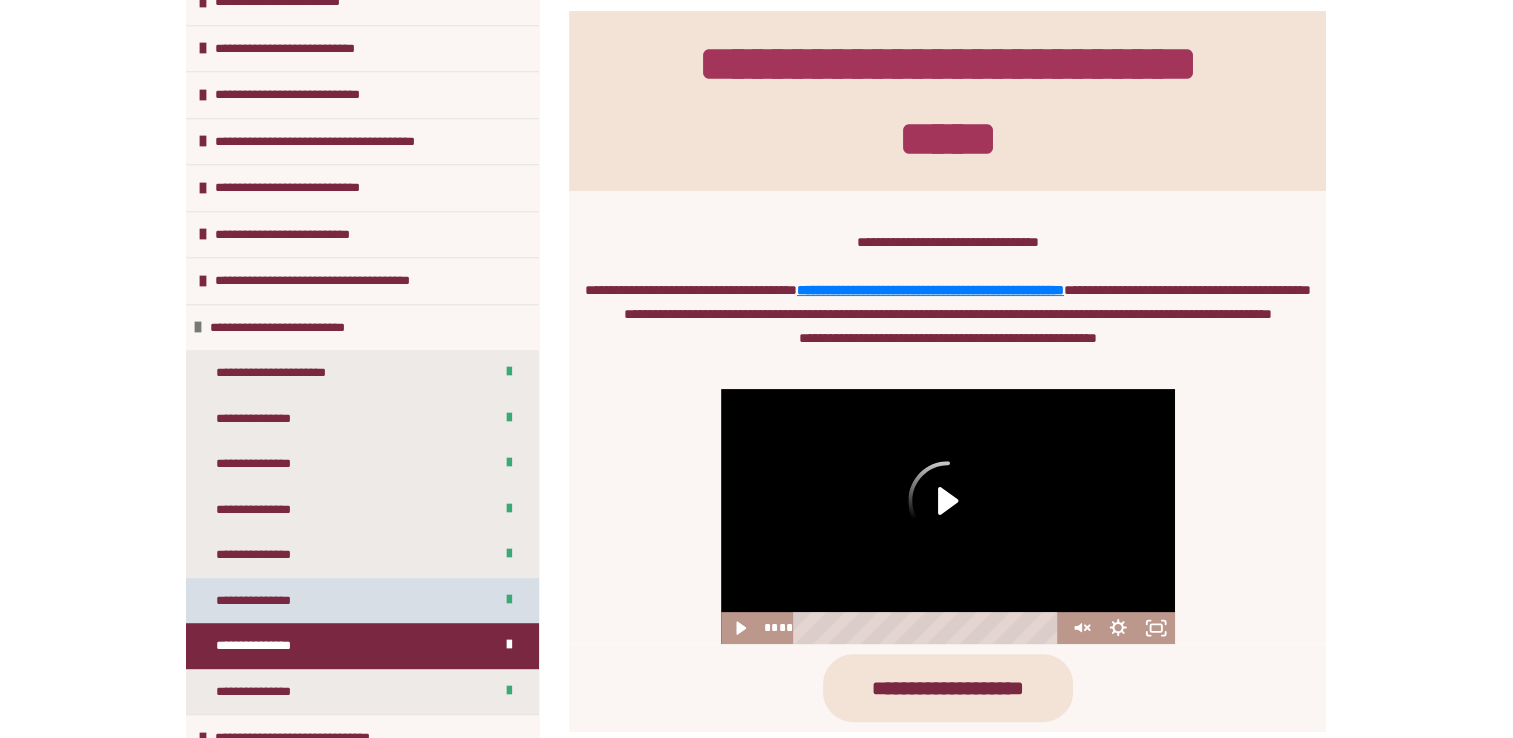 click on "**********" at bounding box center (263, 601) 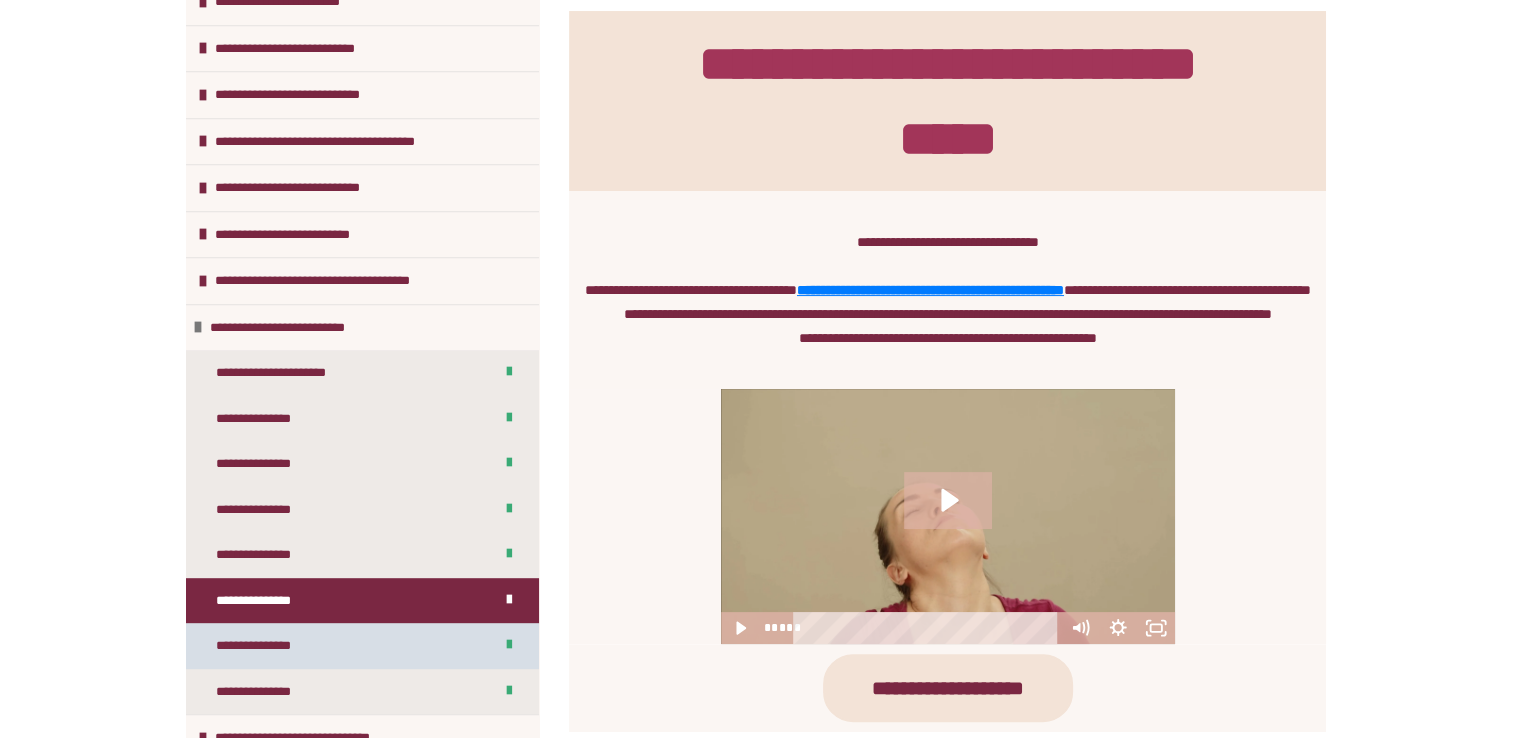 click on "**********" at bounding box center (263, 646) 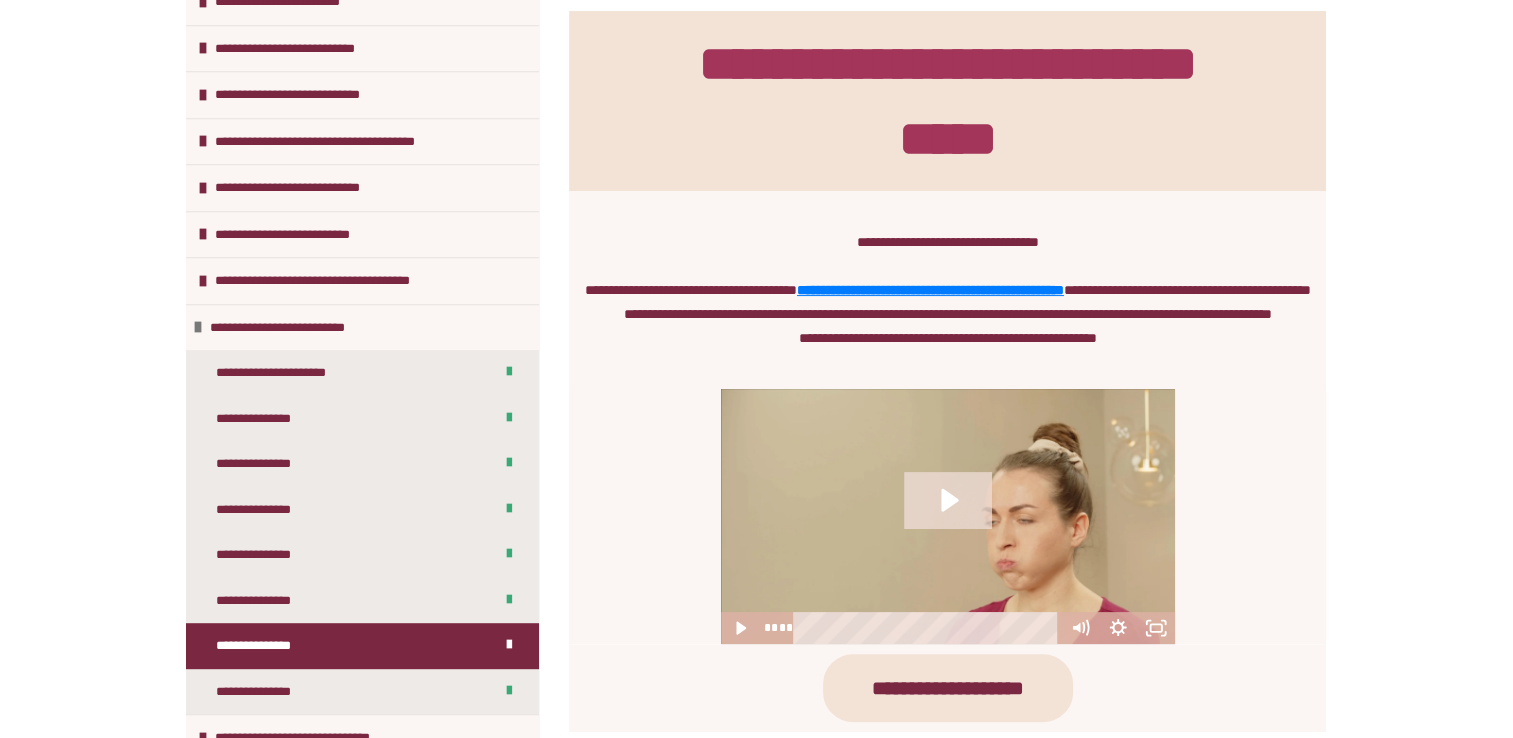 click 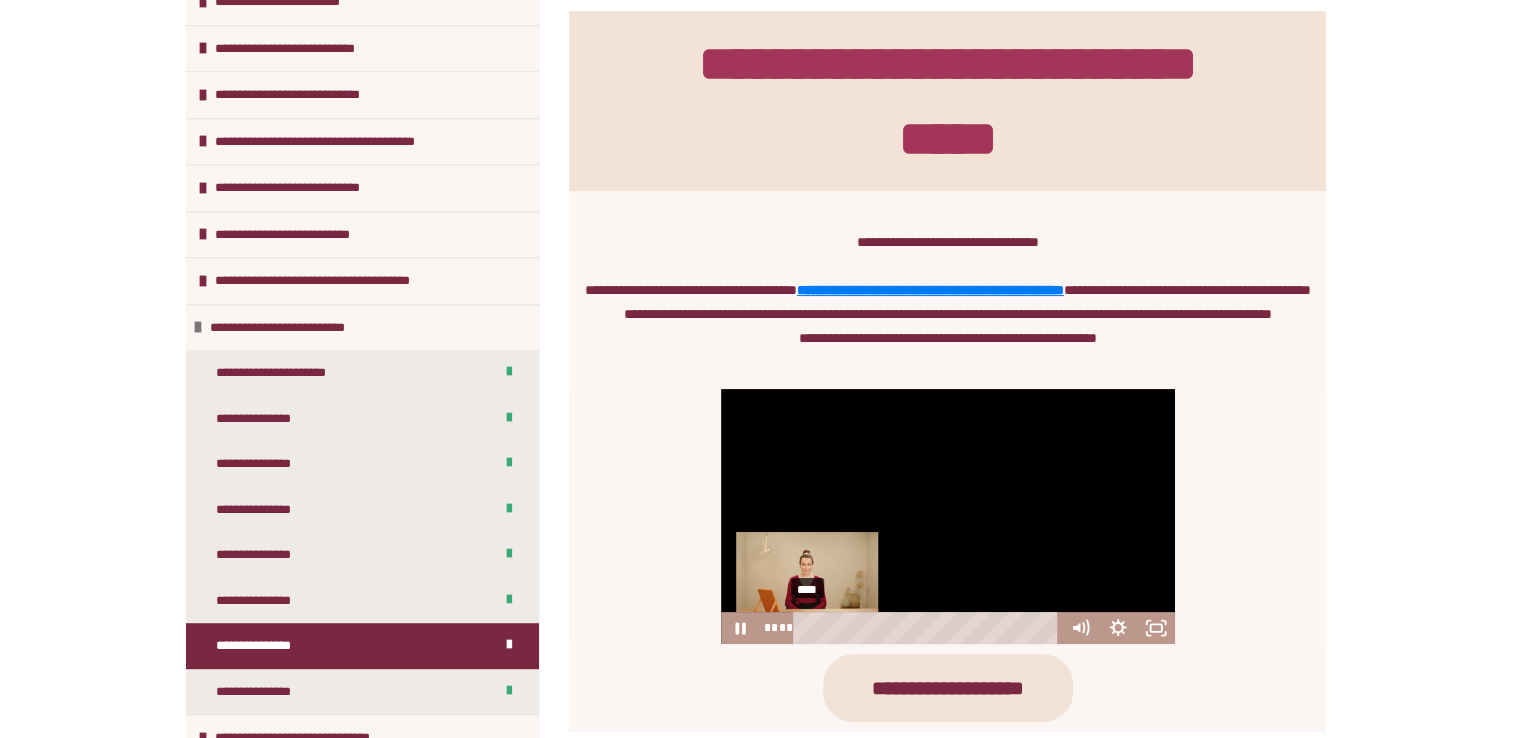 click on "****" at bounding box center [929, 628] 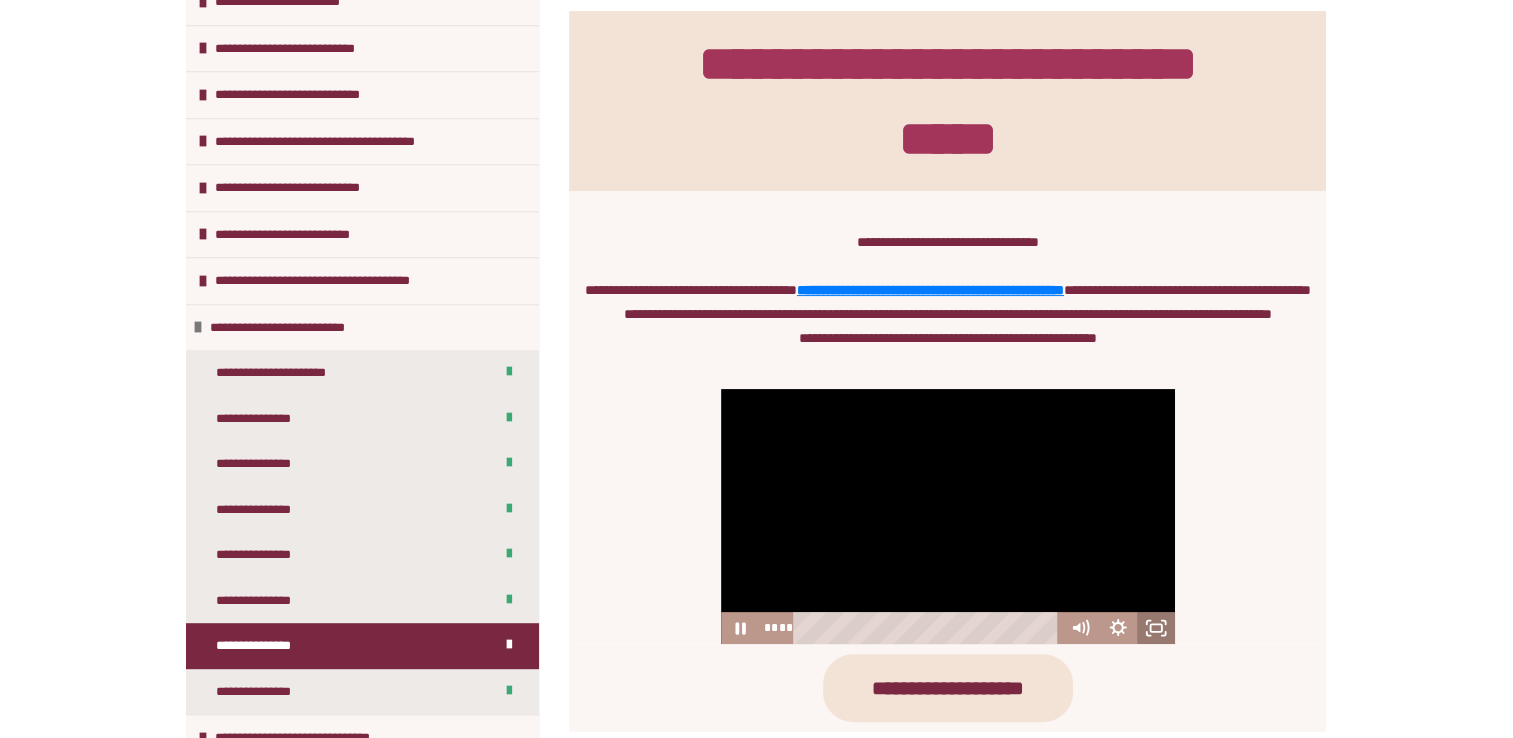 drag, startPoint x: 1153, startPoint y: 641, endPoint x: 1156, endPoint y: 714, distance: 73.061615 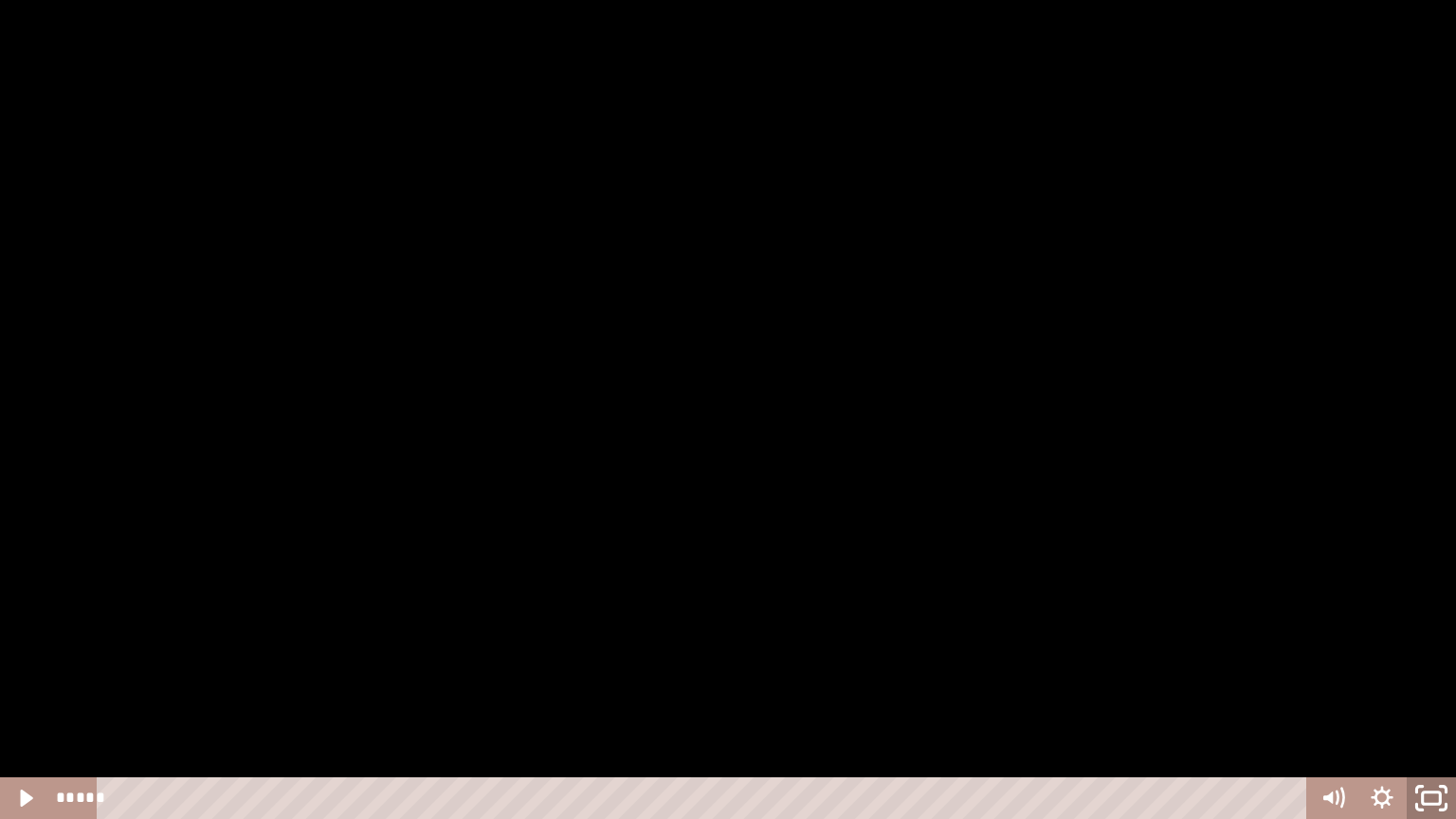 click 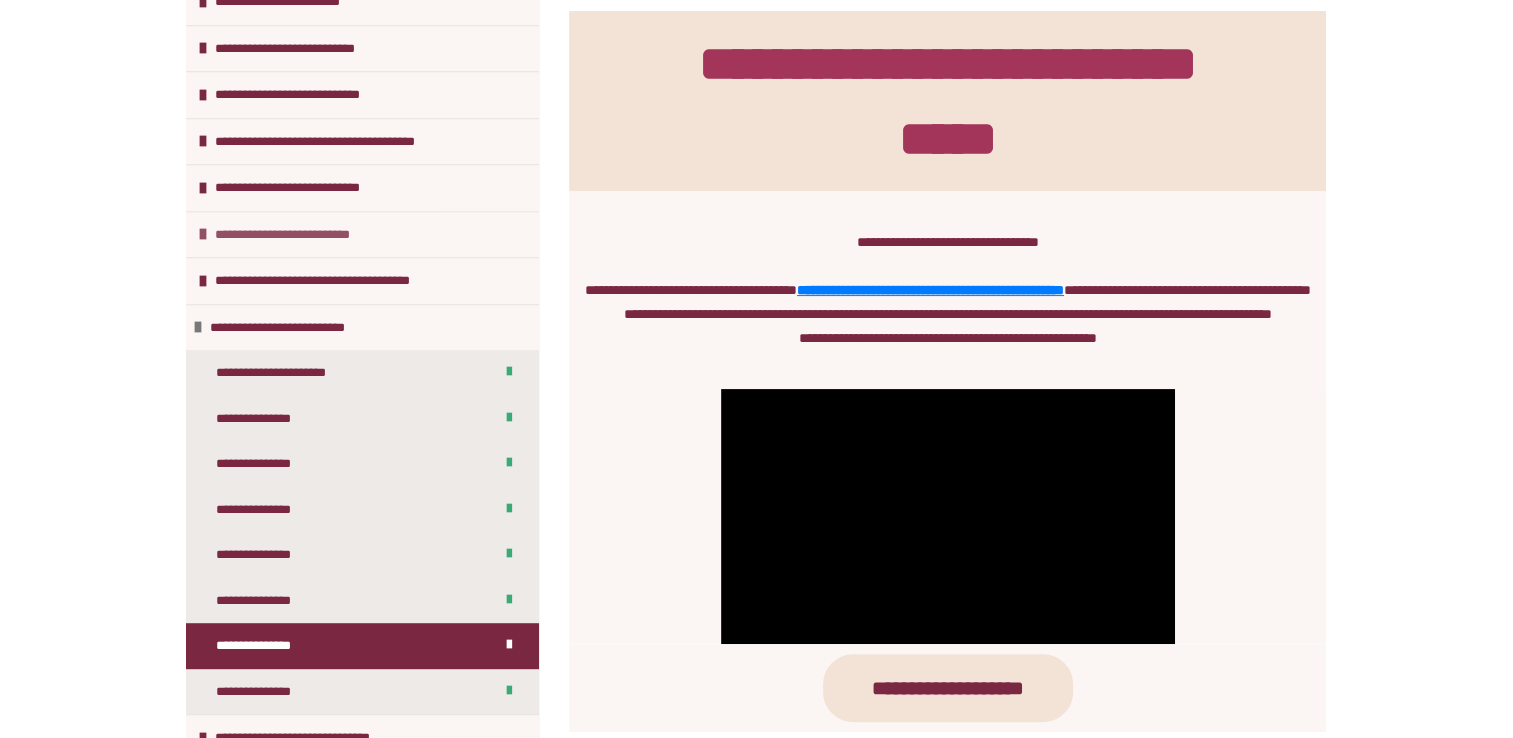 click on "**********" at bounding box center [297, 235] 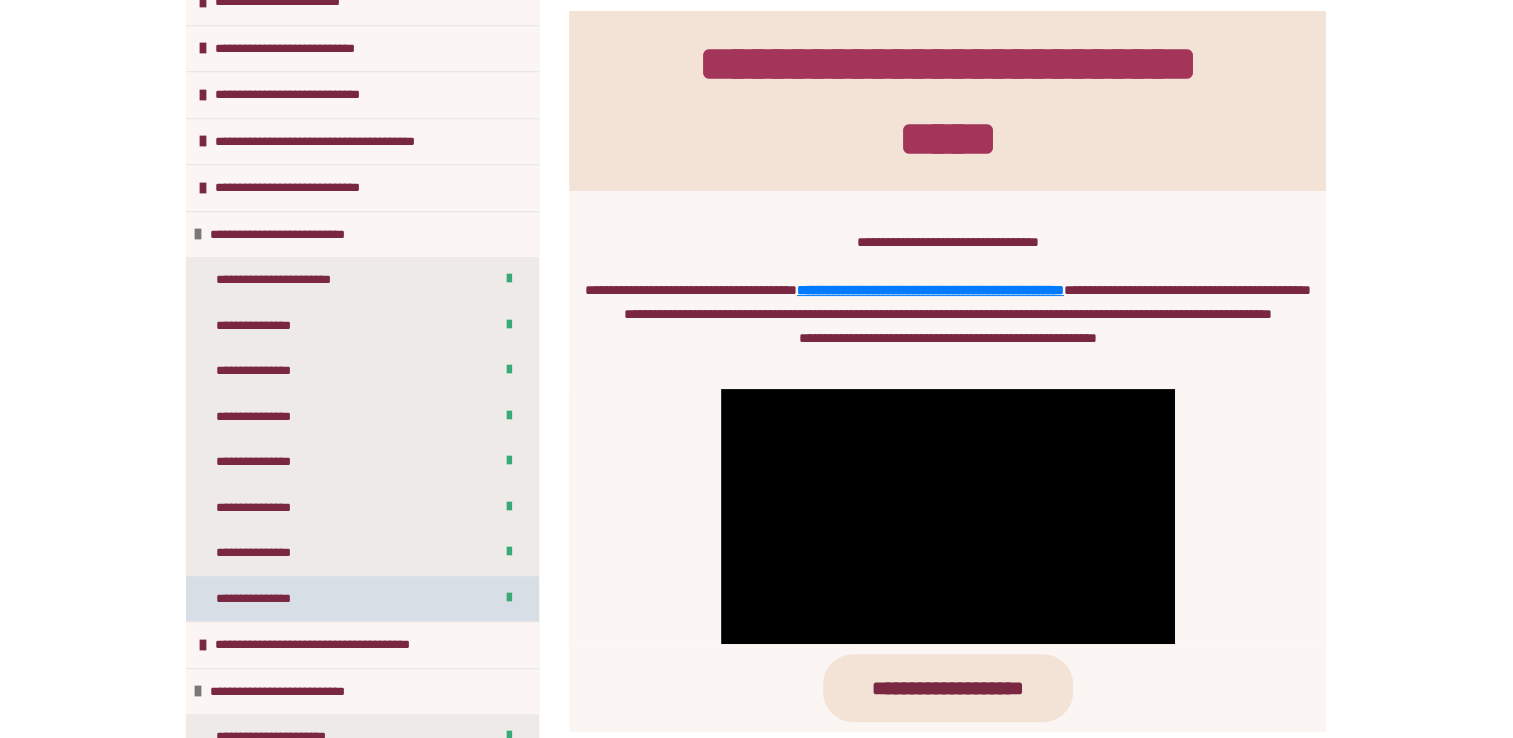 click on "**********" at bounding box center (362, 599) 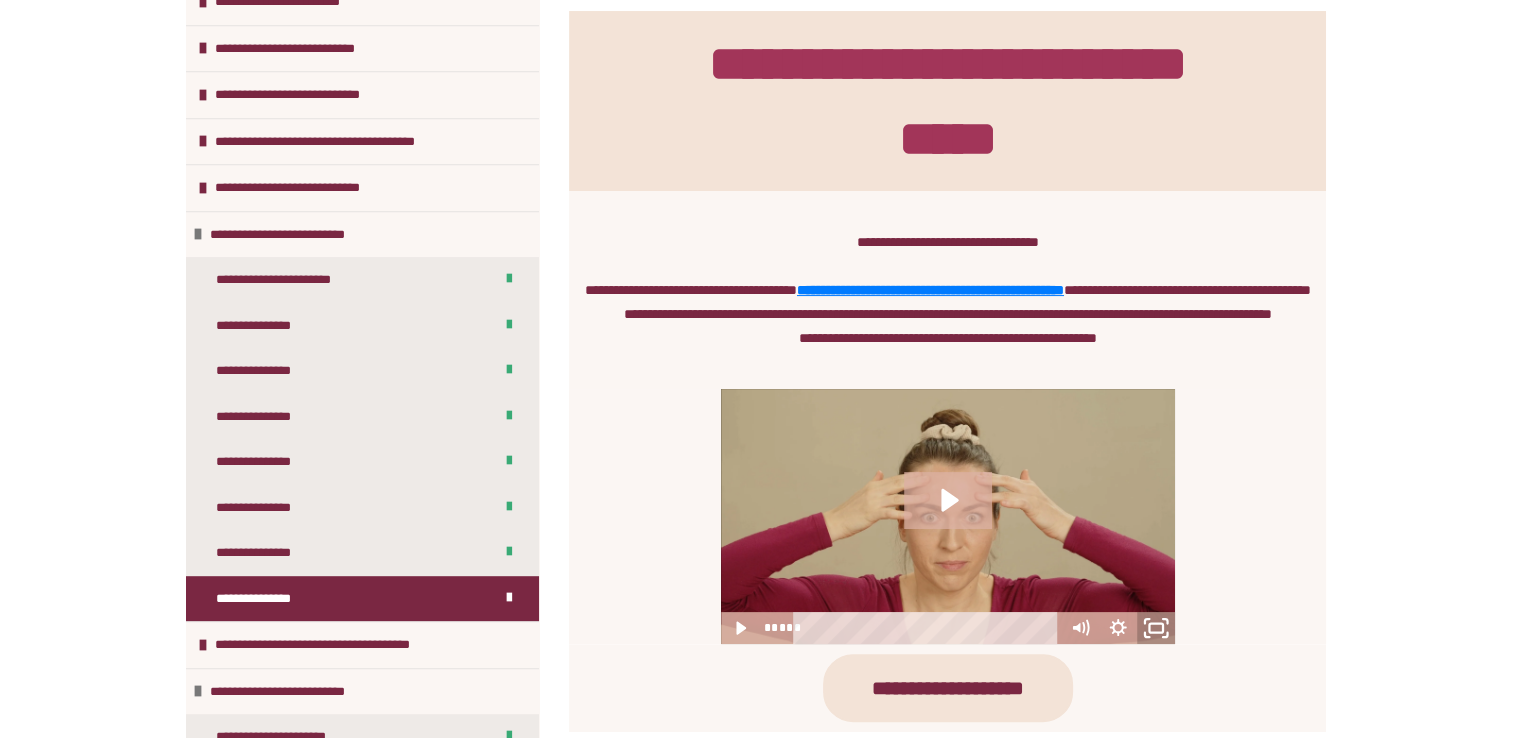 click 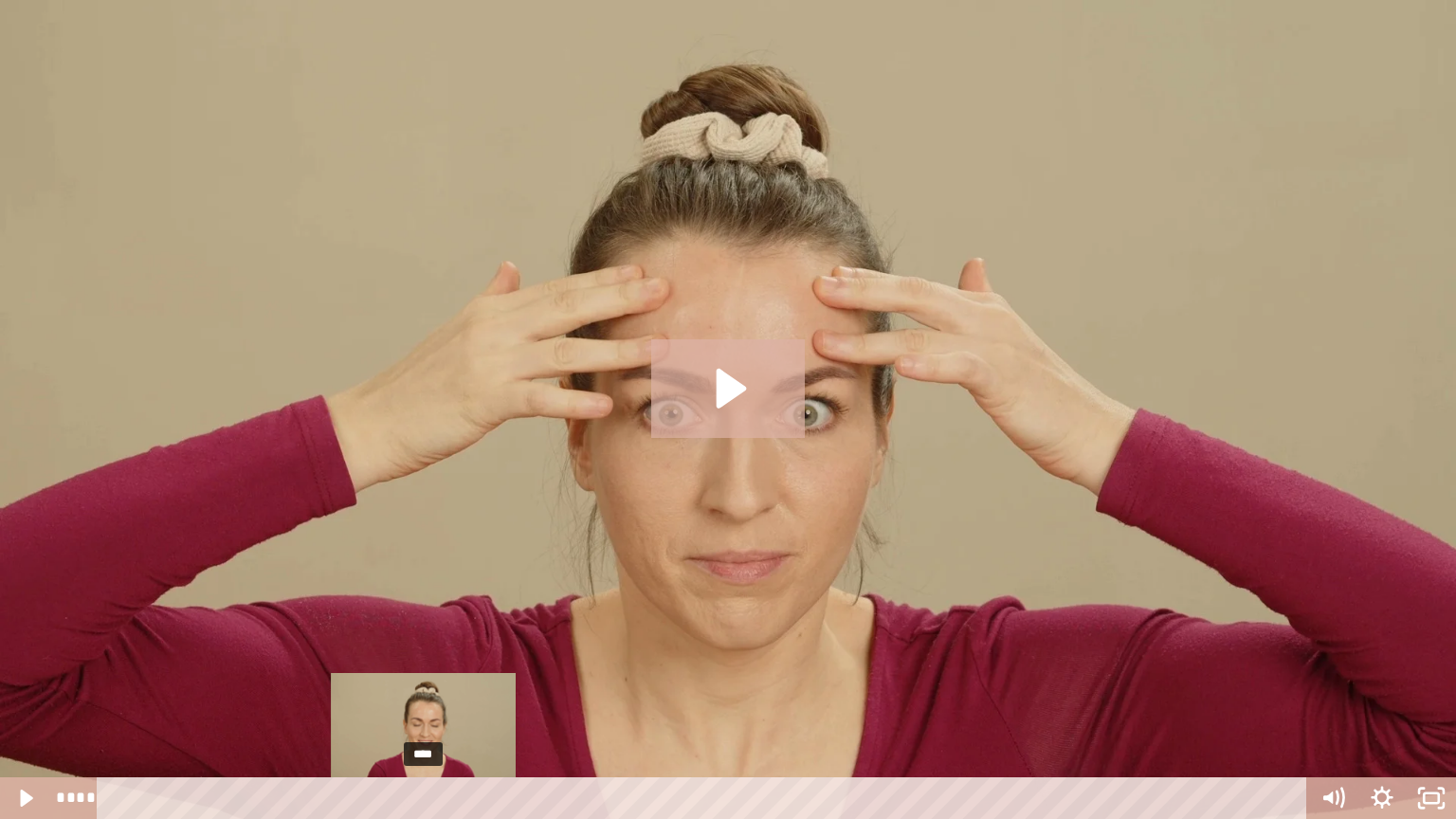 click on "****" at bounding box center (705, 798) 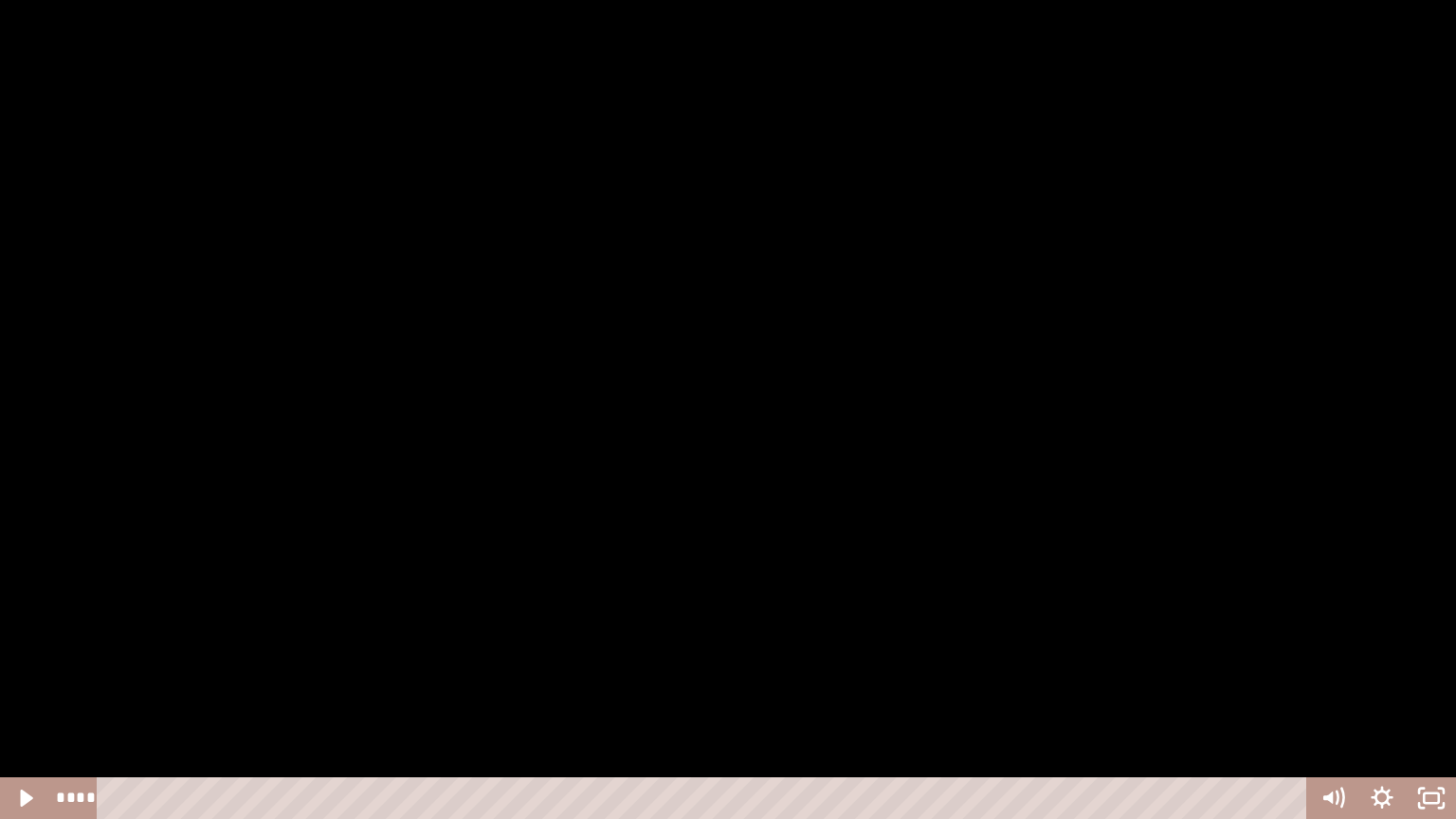click at bounding box center (728, 410) 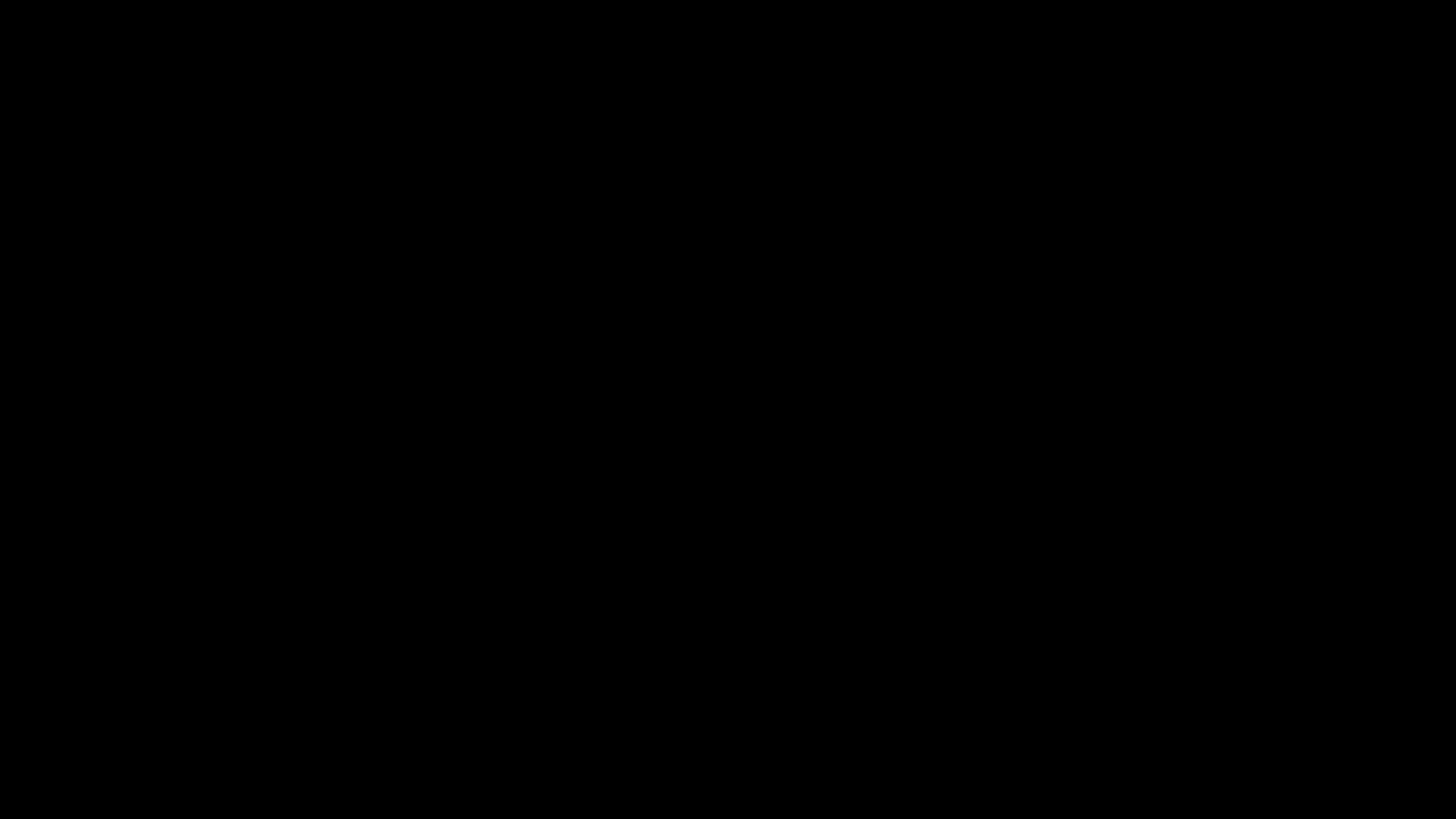click at bounding box center [728, 410] 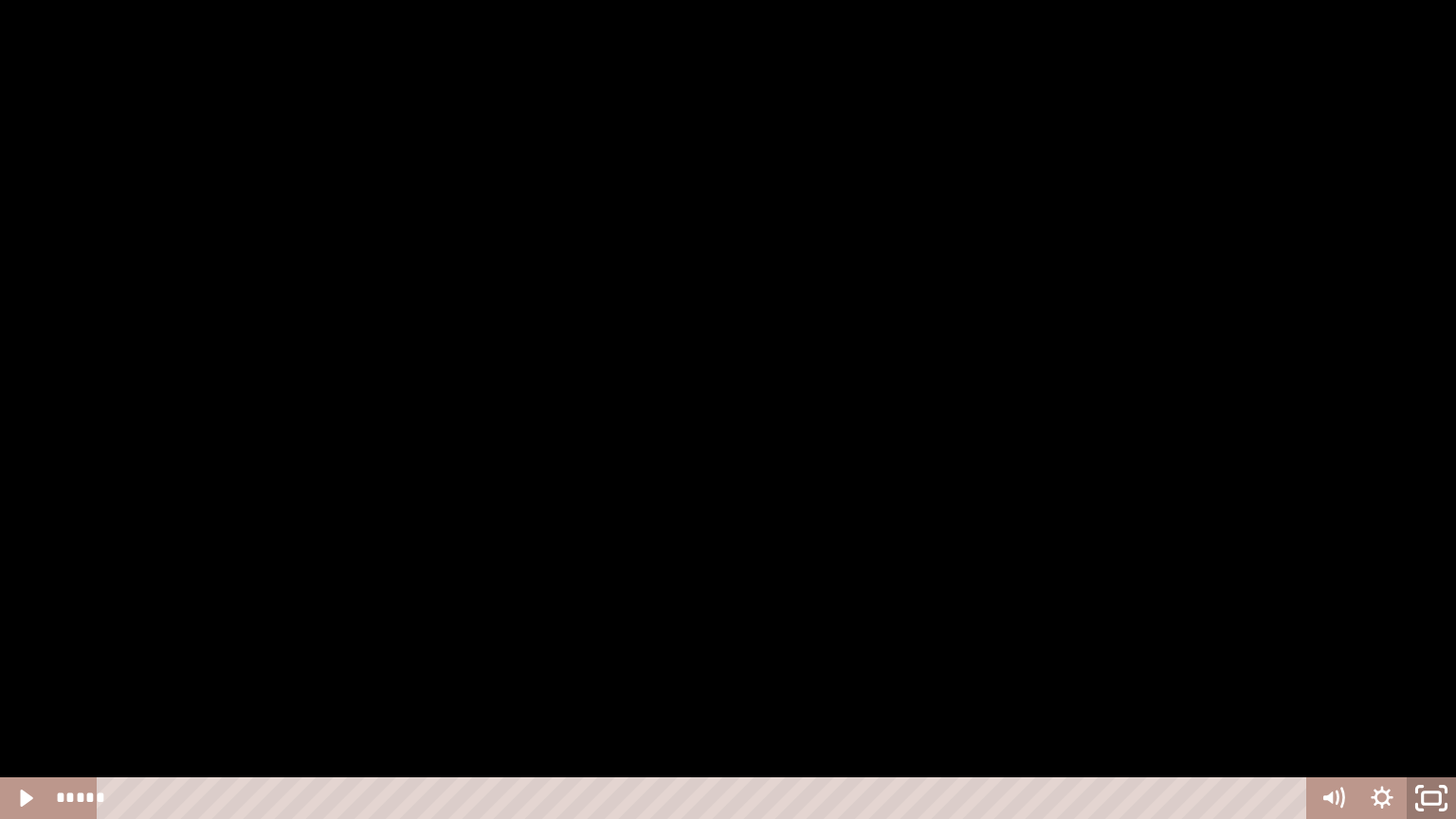 click 